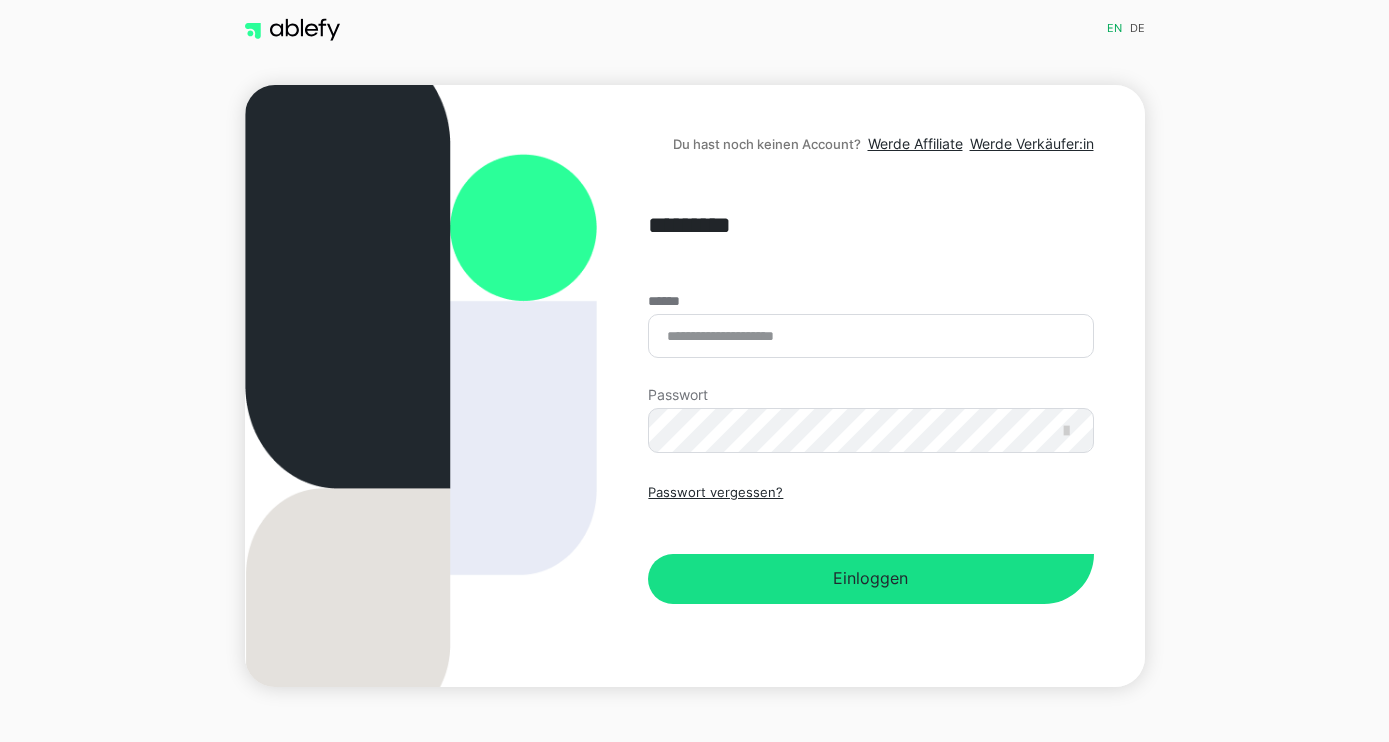 scroll, scrollTop: 0, scrollLeft: 0, axis: both 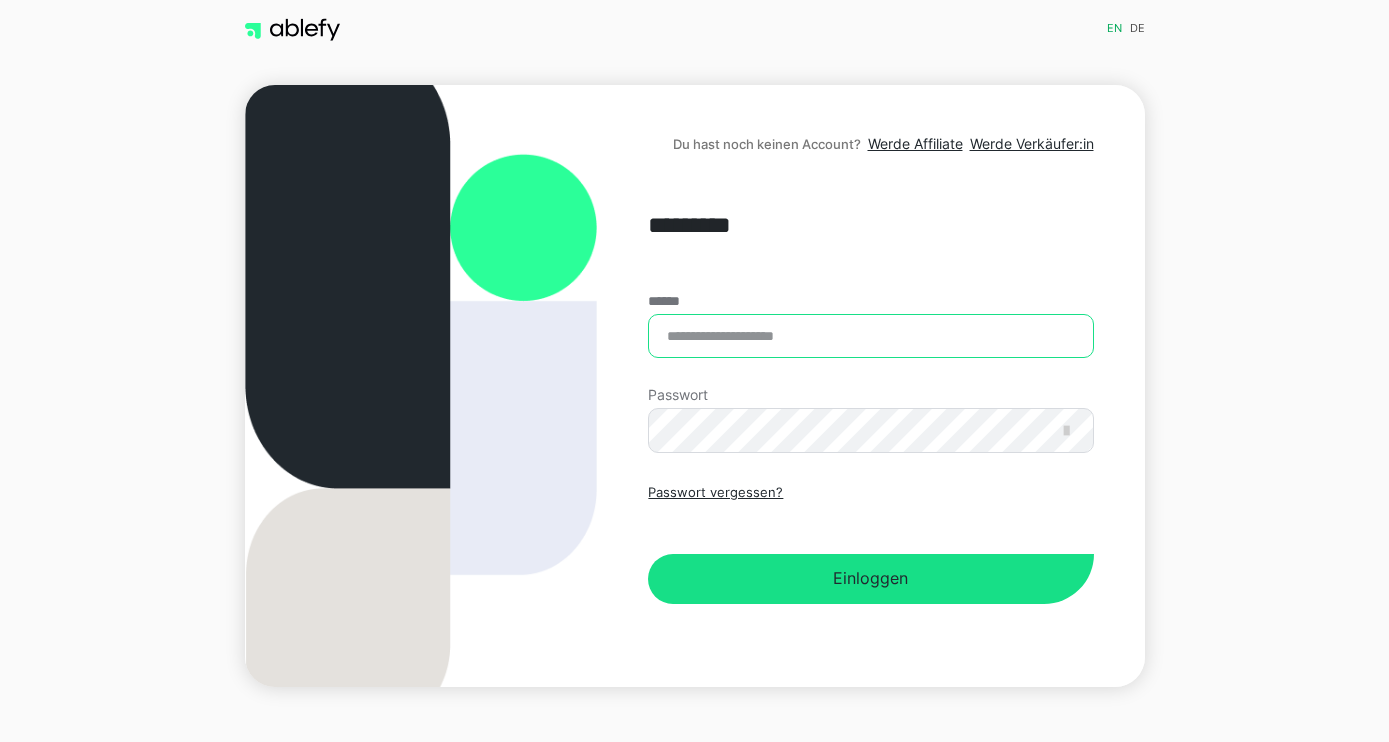 click on "******" at bounding box center [870, 336] 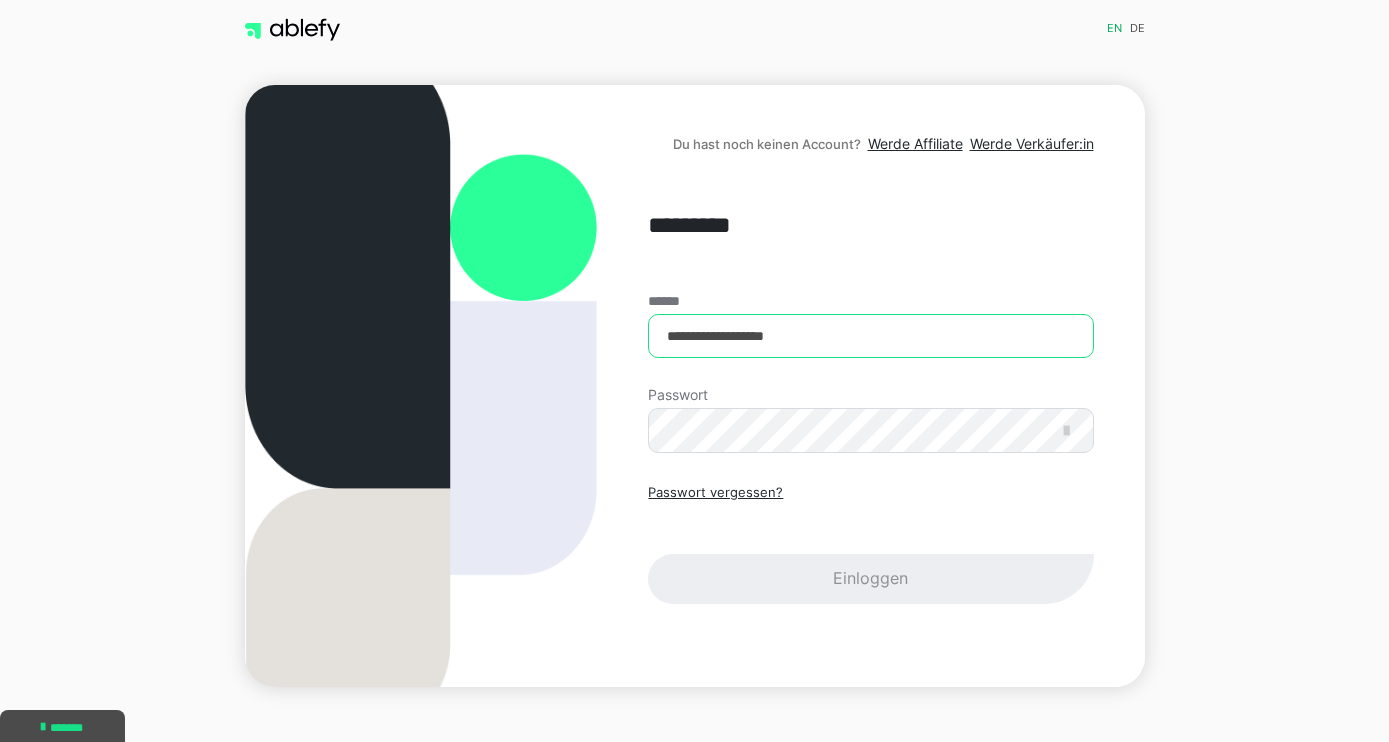 type on "**********" 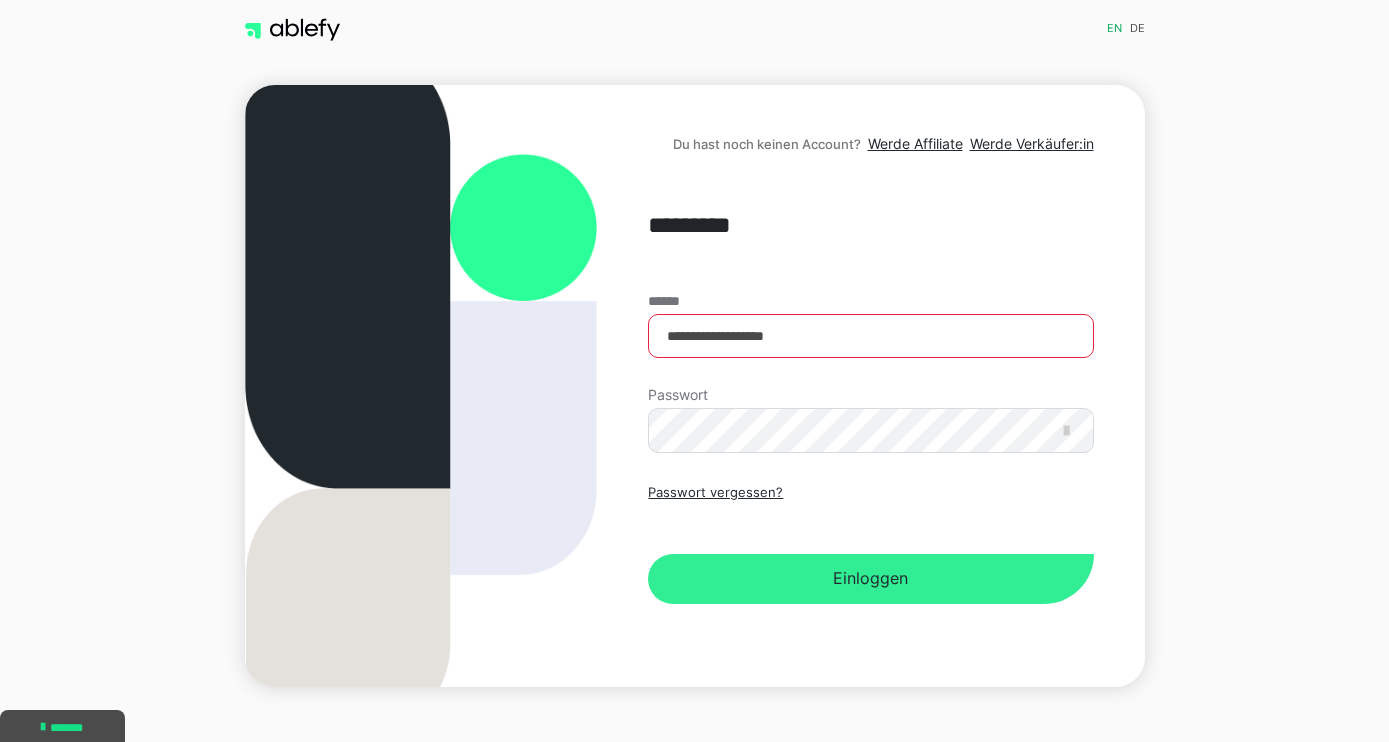 click on "Einloggen" at bounding box center (870, 579) 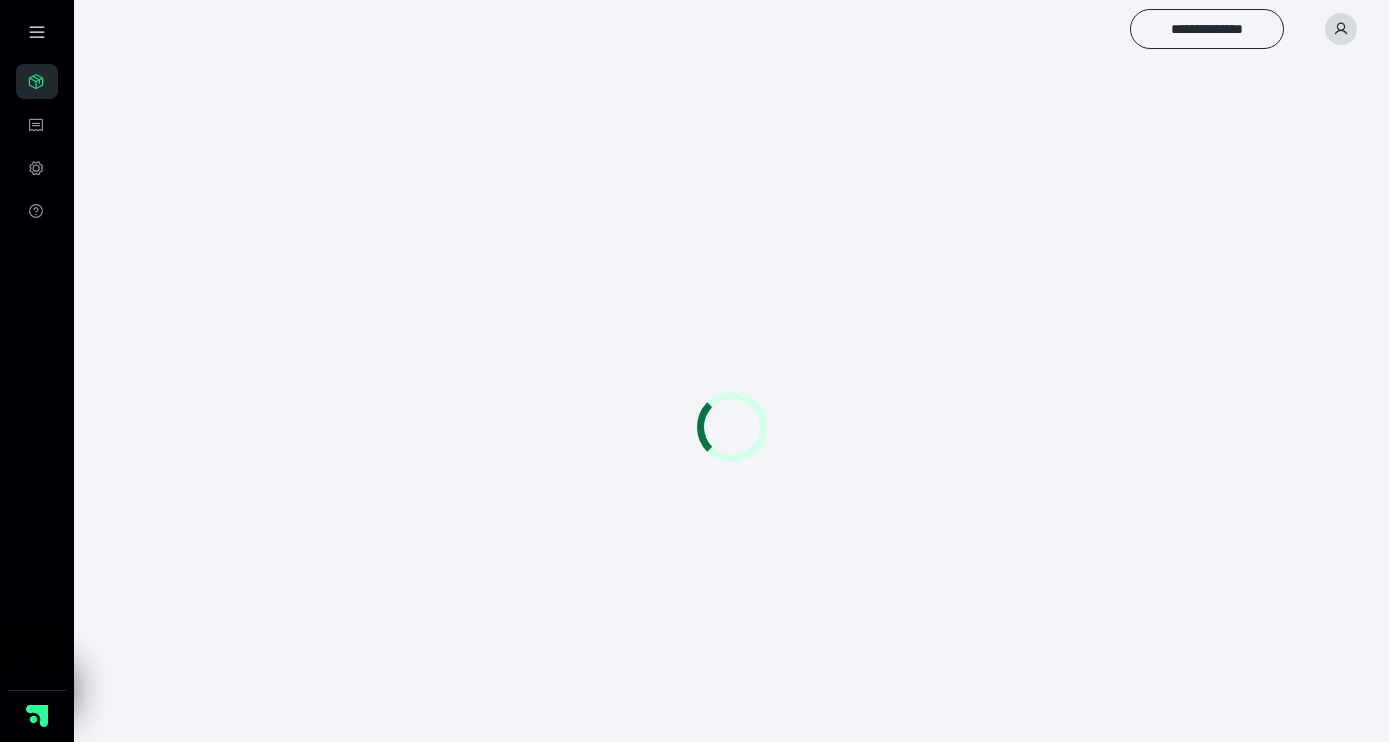 scroll, scrollTop: 0, scrollLeft: 0, axis: both 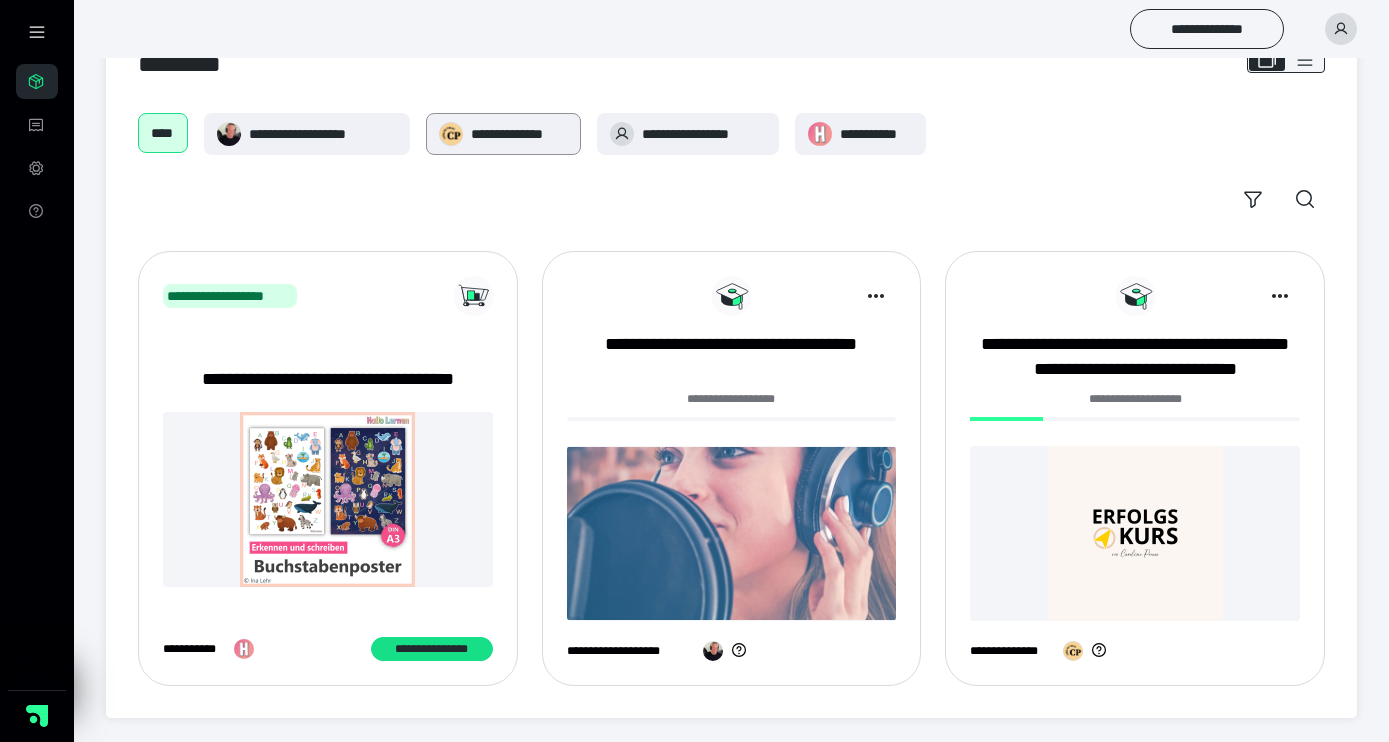 click on "**********" at bounding box center (519, 134) 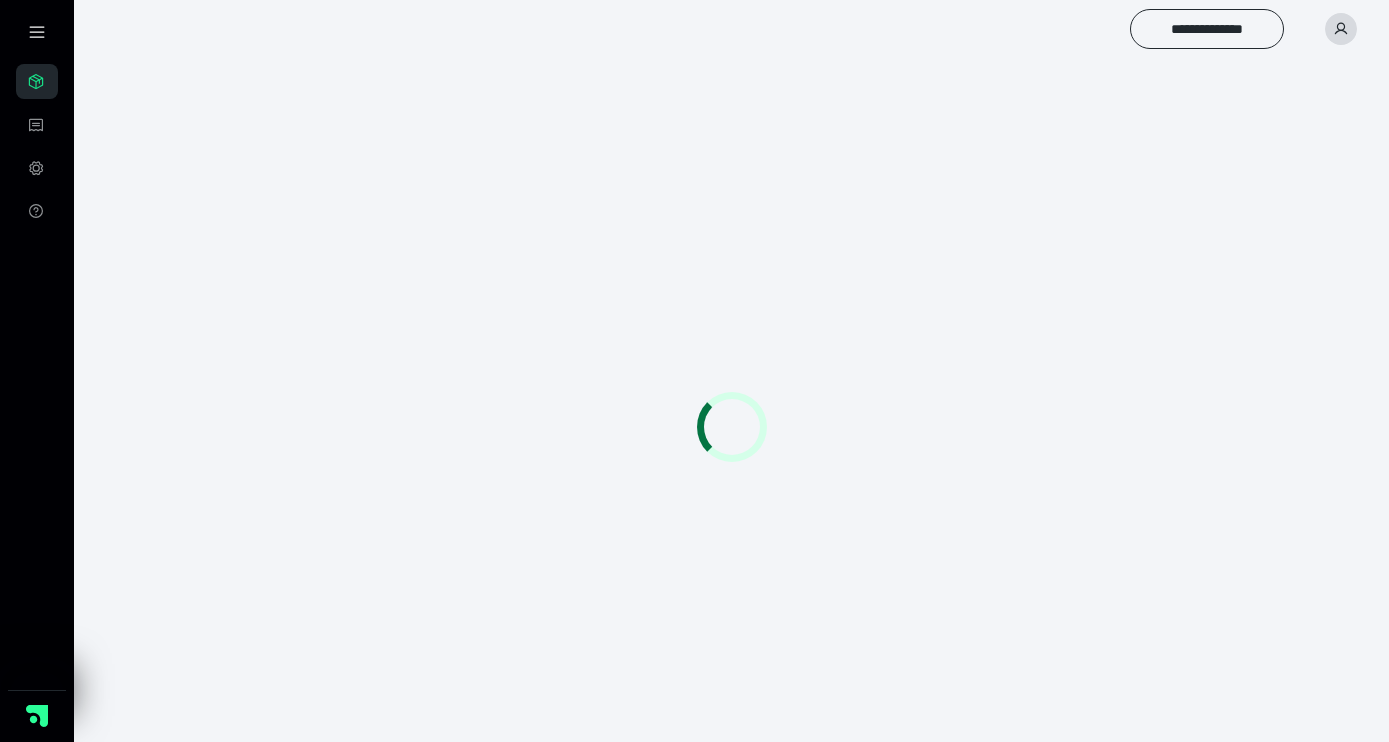 scroll, scrollTop: 0, scrollLeft: 0, axis: both 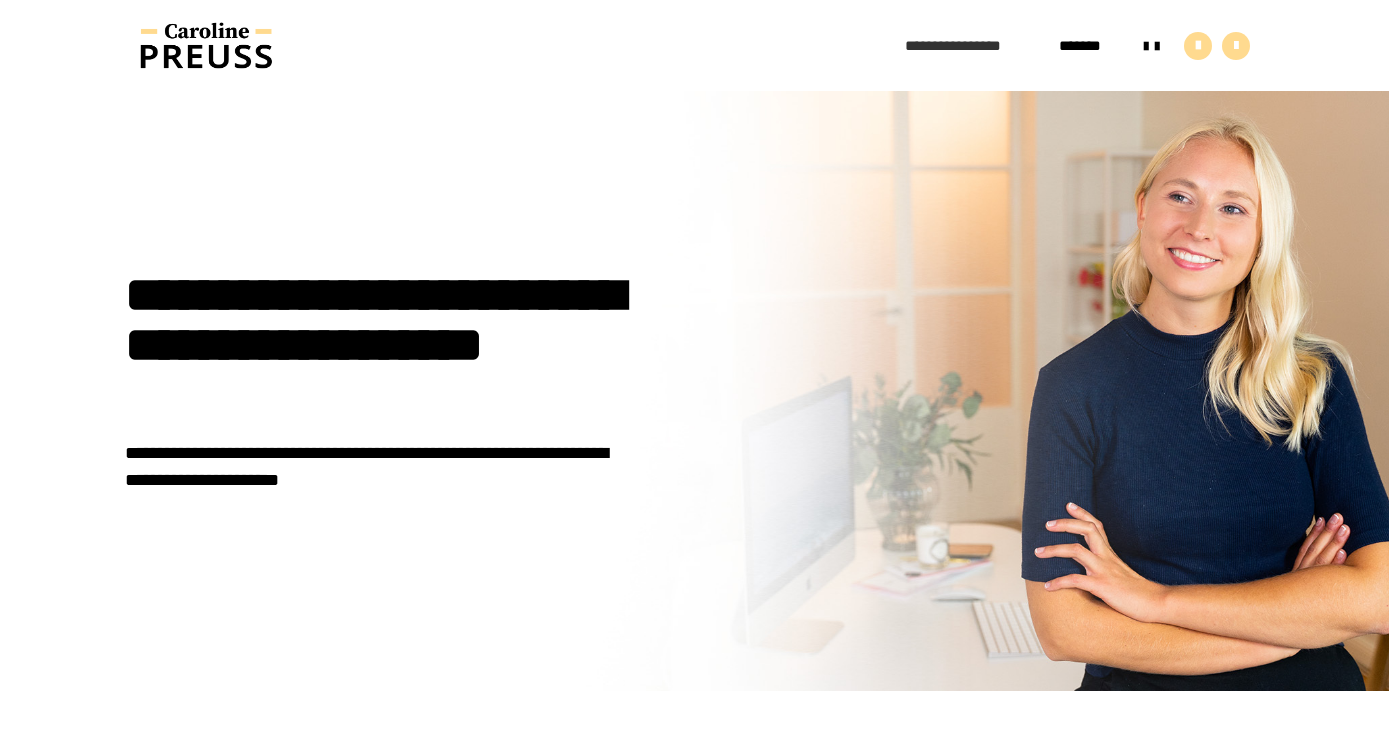 click on "**********" at bounding box center [972, 46] 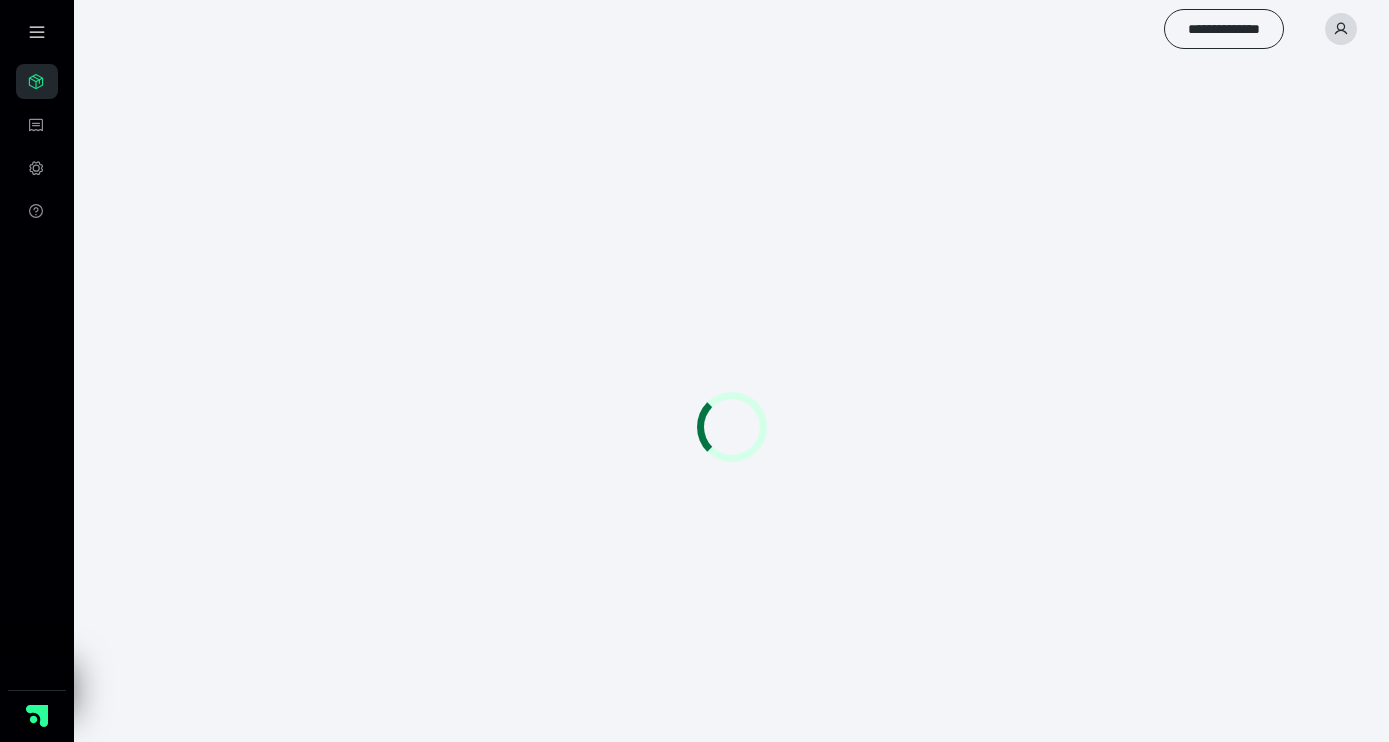 scroll, scrollTop: 0, scrollLeft: 0, axis: both 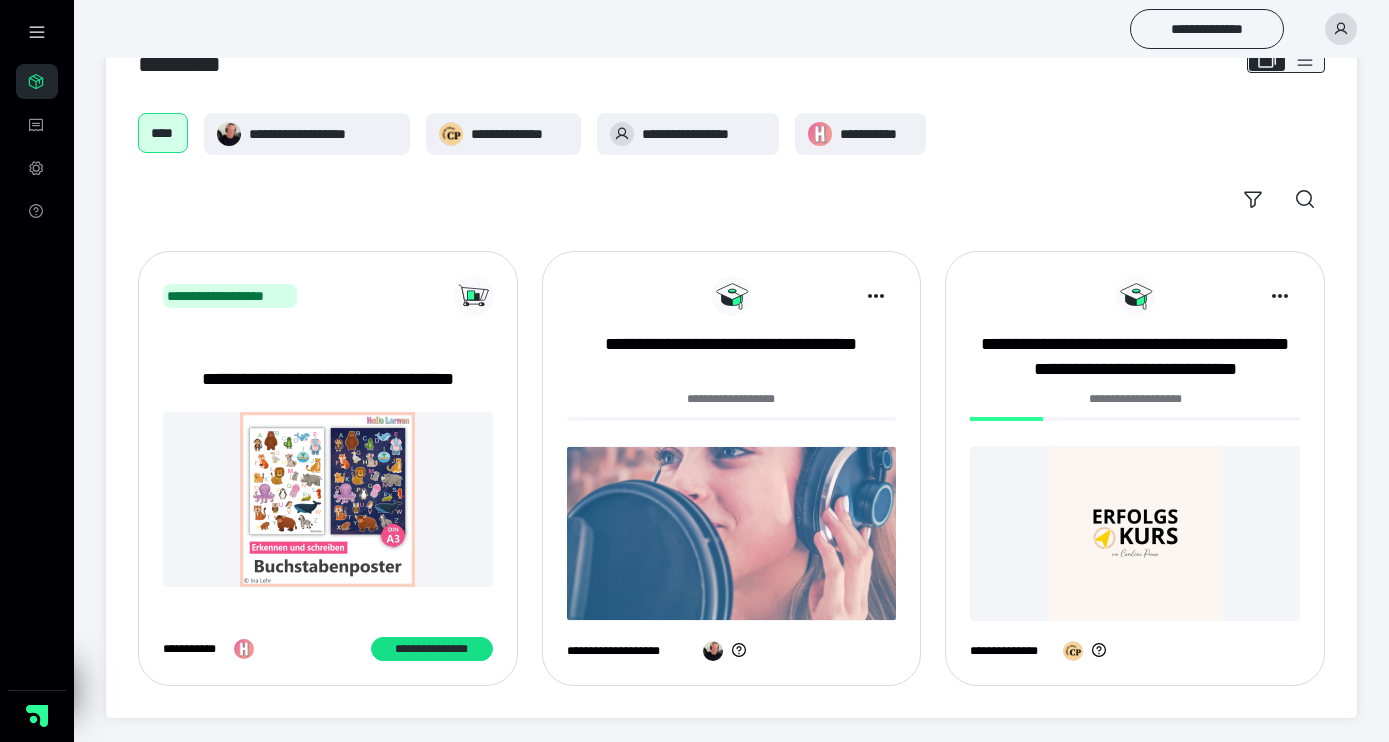click at bounding box center (1135, 533) 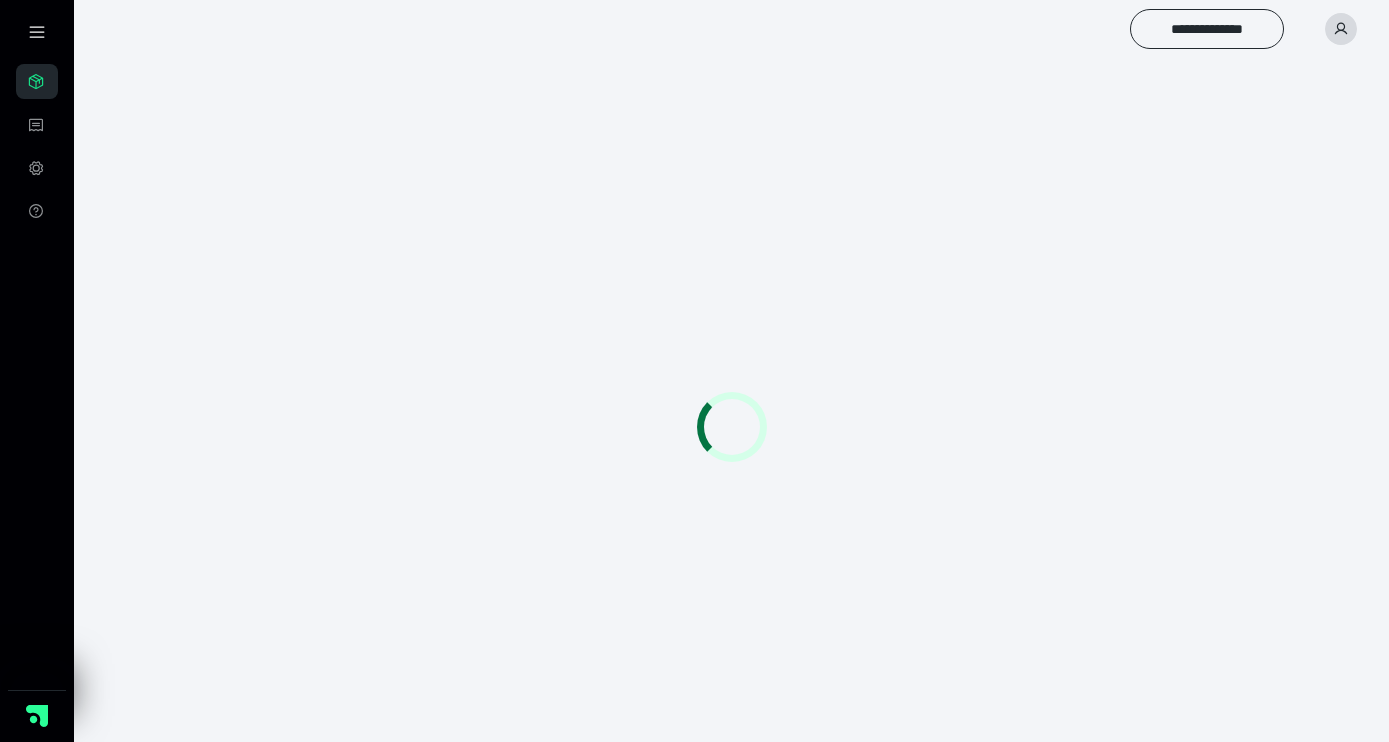 scroll, scrollTop: 0, scrollLeft: 0, axis: both 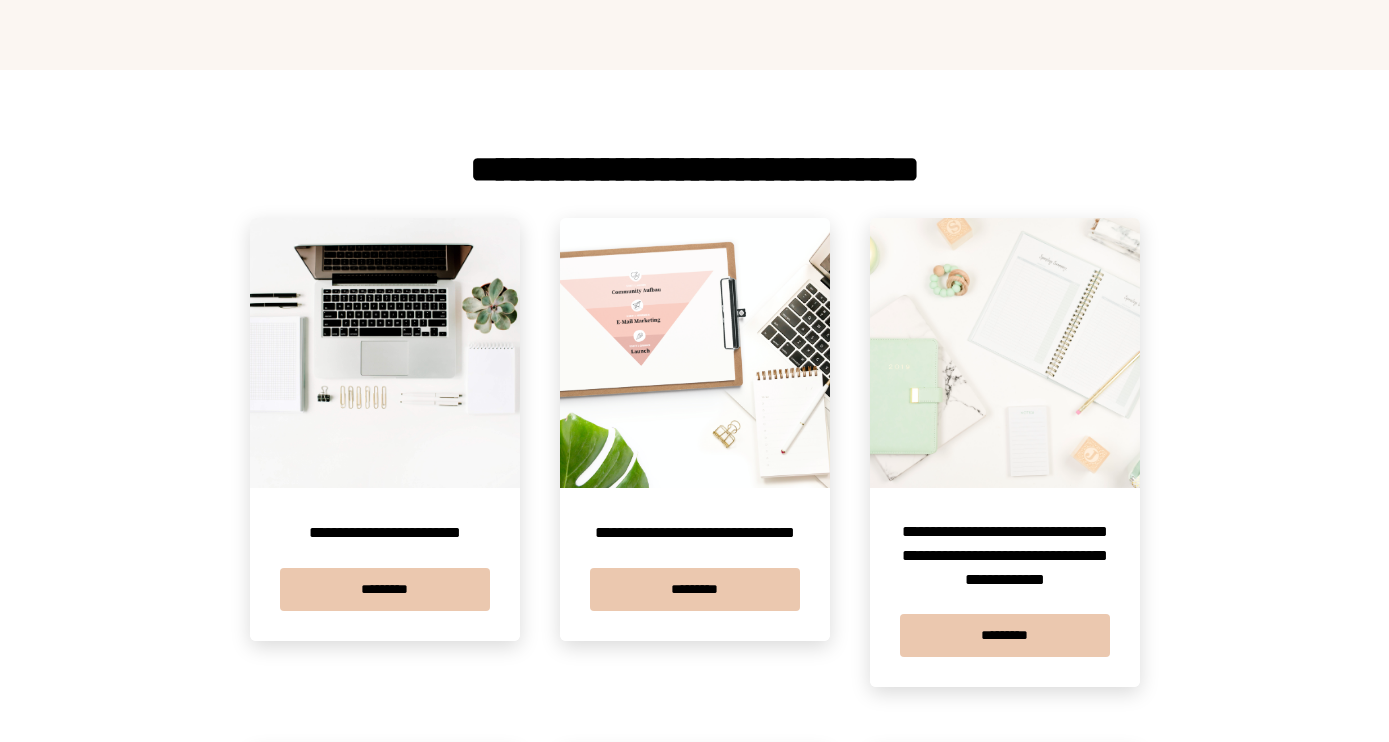 click on "[FIRST] [LAST] [ADDRESS] [CITY] [STATE] [POSTAL_CODE] [COUNTRY] [PHONE] [EMAIL] [SSN] [DLN] [PASSPORT] [CC] [DOB] [AGE]" at bounding box center (695, 1505) 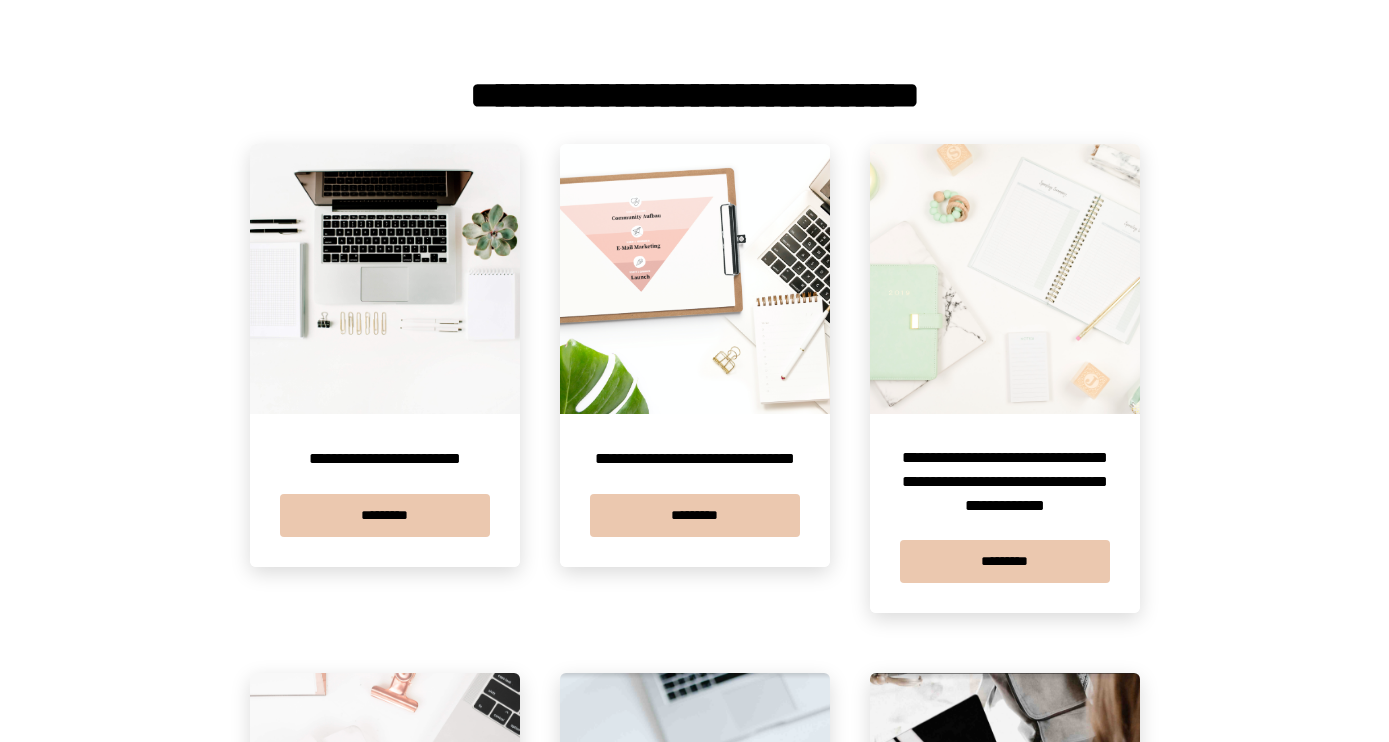 scroll, scrollTop: 379, scrollLeft: 0, axis: vertical 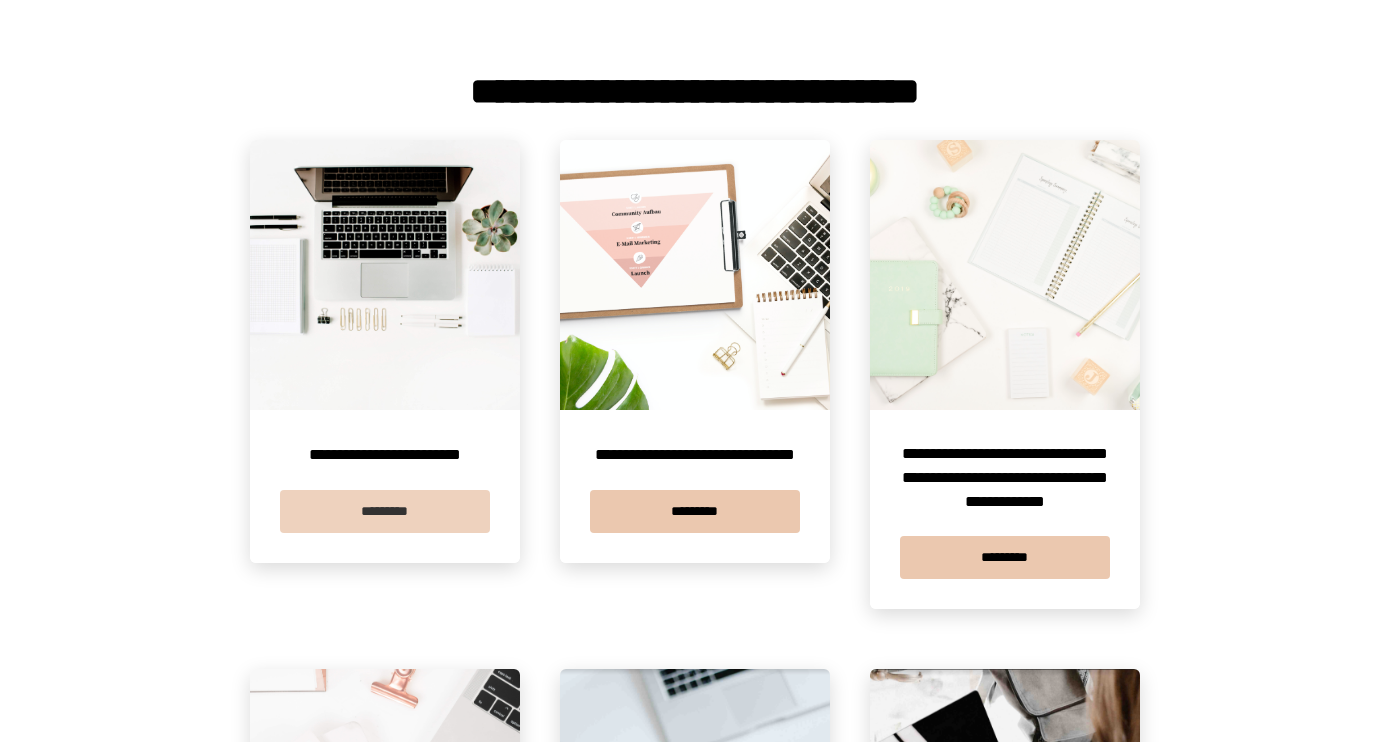 click on "*********" at bounding box center [385, 511] 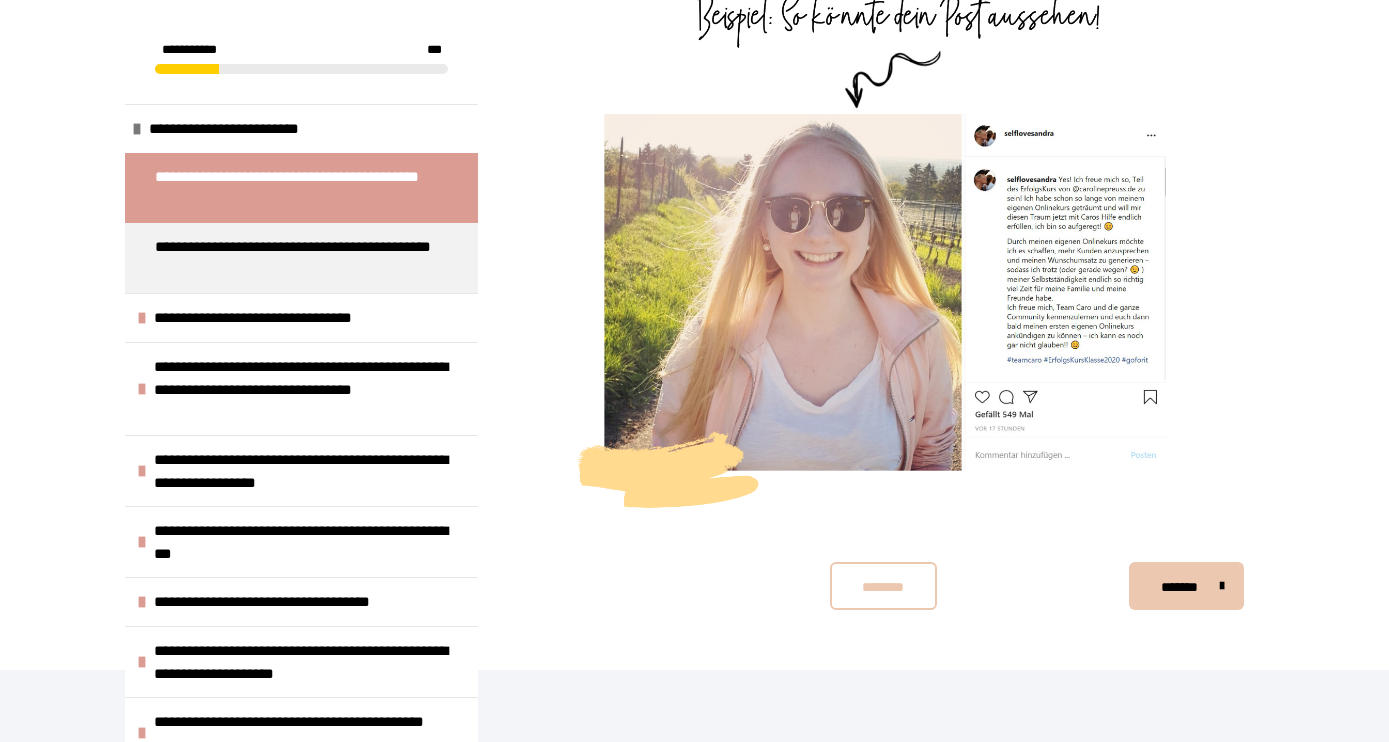 scroll, scrollTop: 1300, scrollLeft: 0, axis: vertical 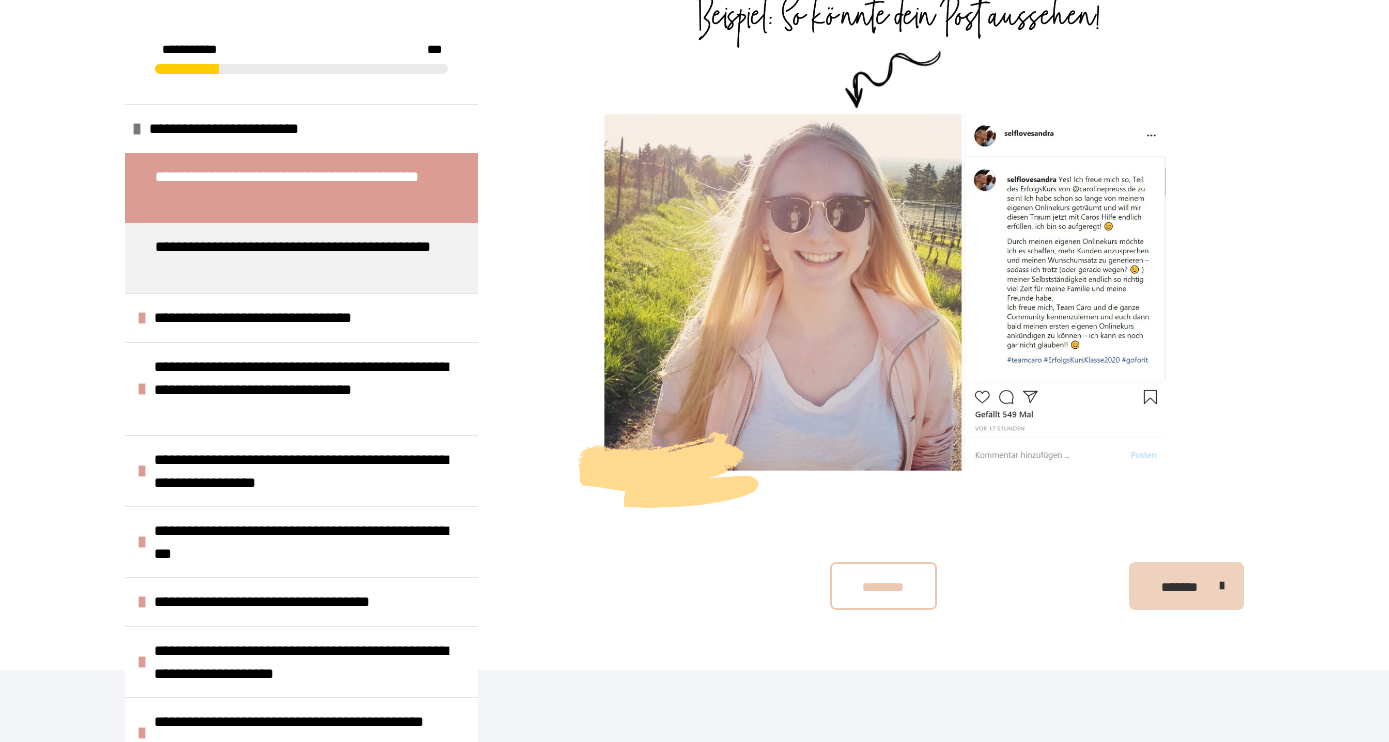 click on "*******" at bounding box center (1180, 587) 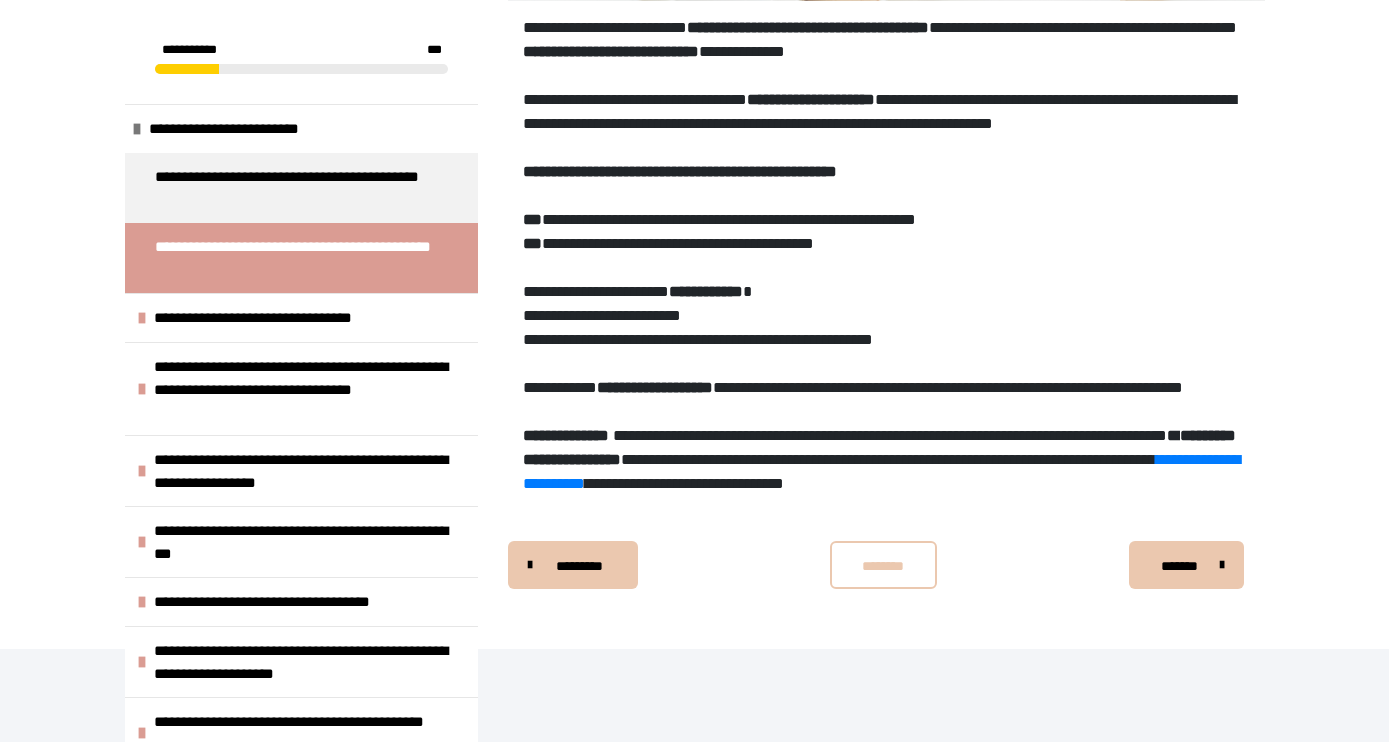 scroll, scrollTop: 634, scrollLeft: 0, axis: vertical 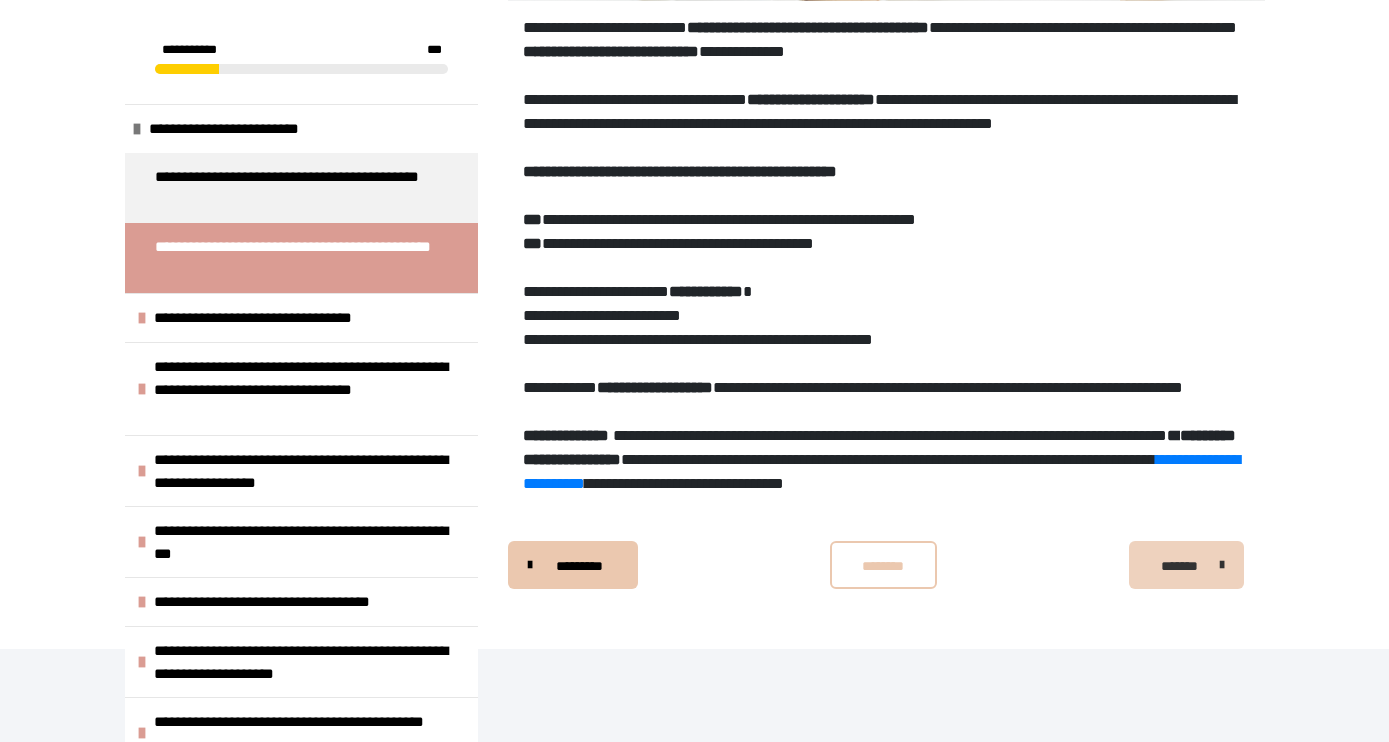 click on "*******" at bounding box center [1180, 566] 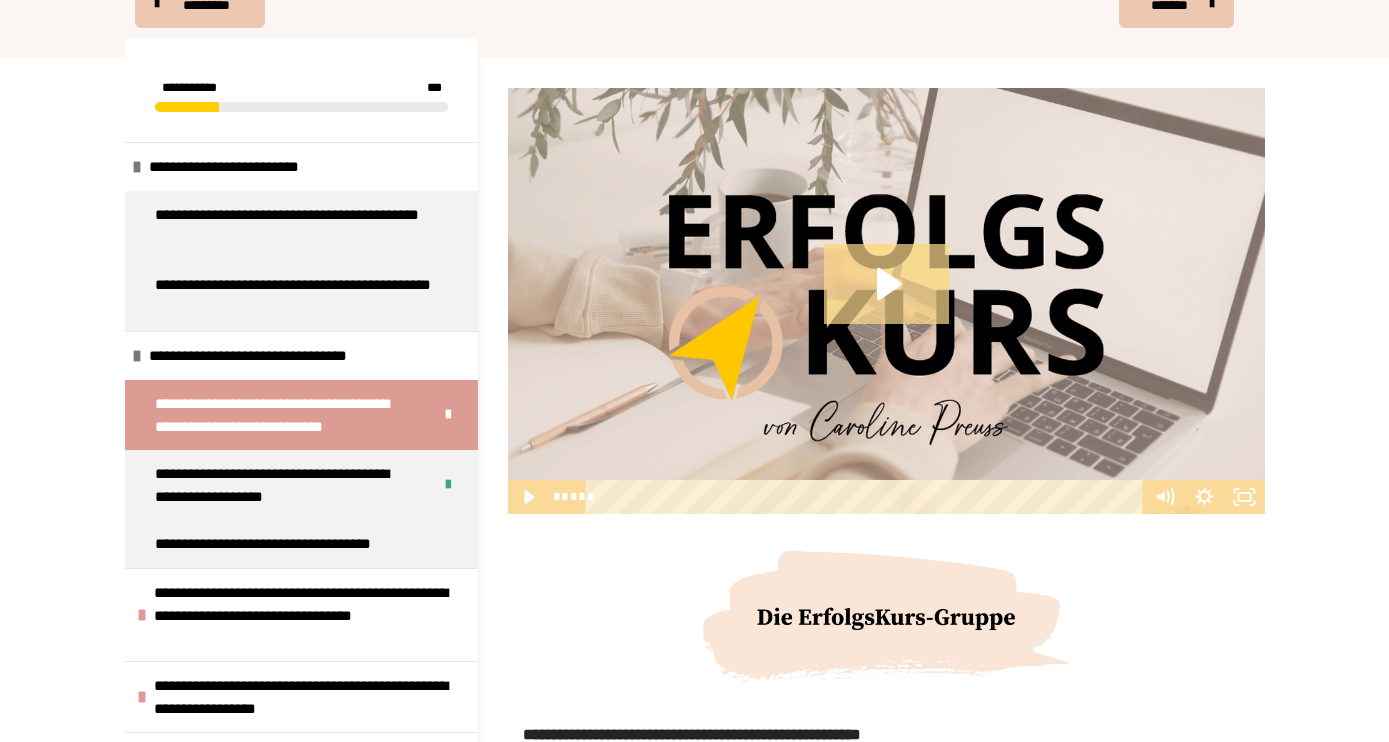 scroll, scrollTop: 344, scrollLeft: 0, axis: vertical 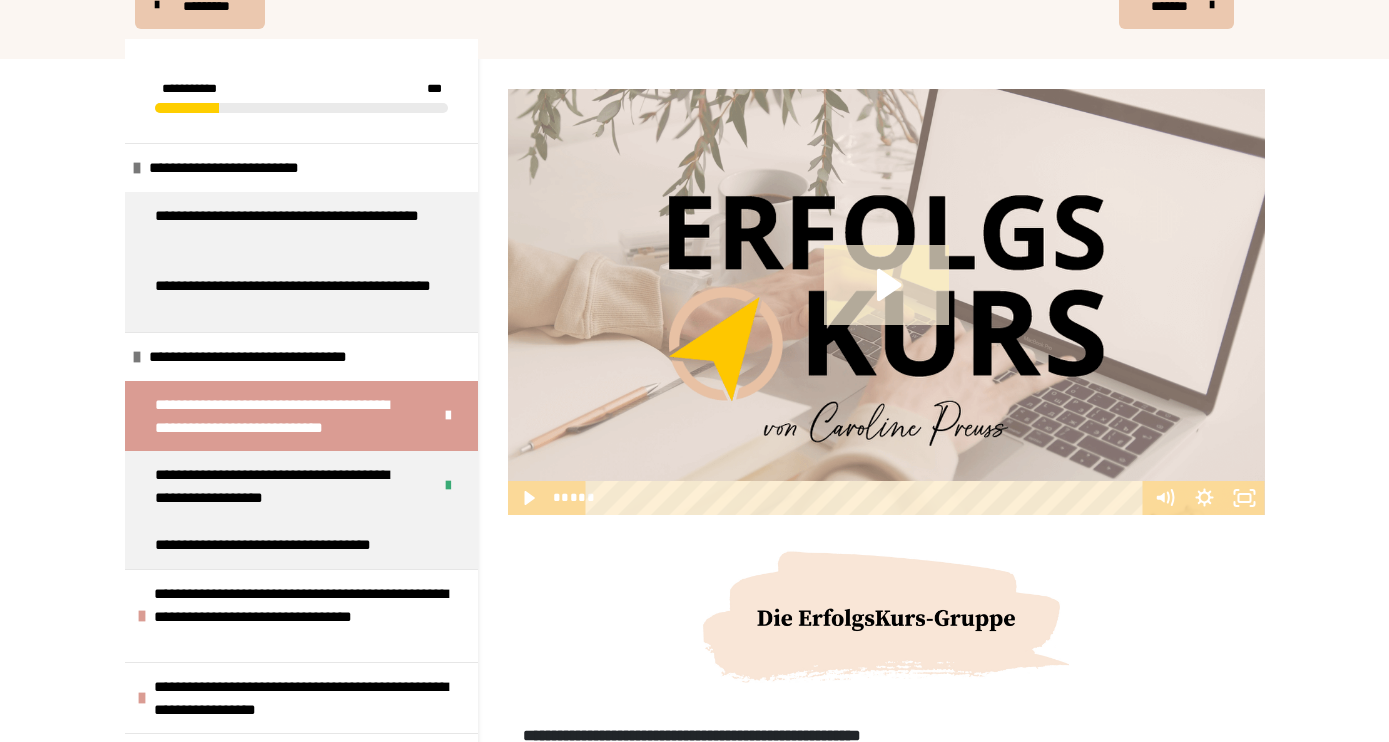 click 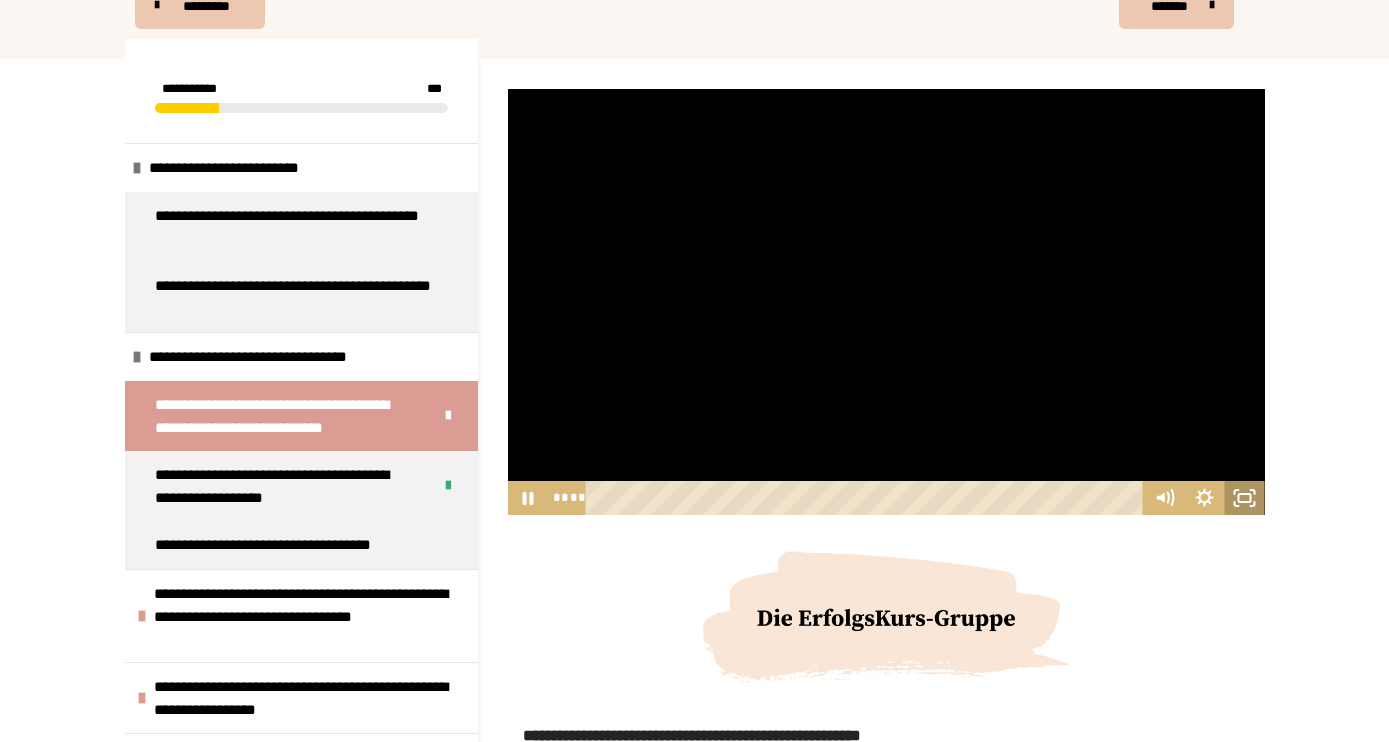 click 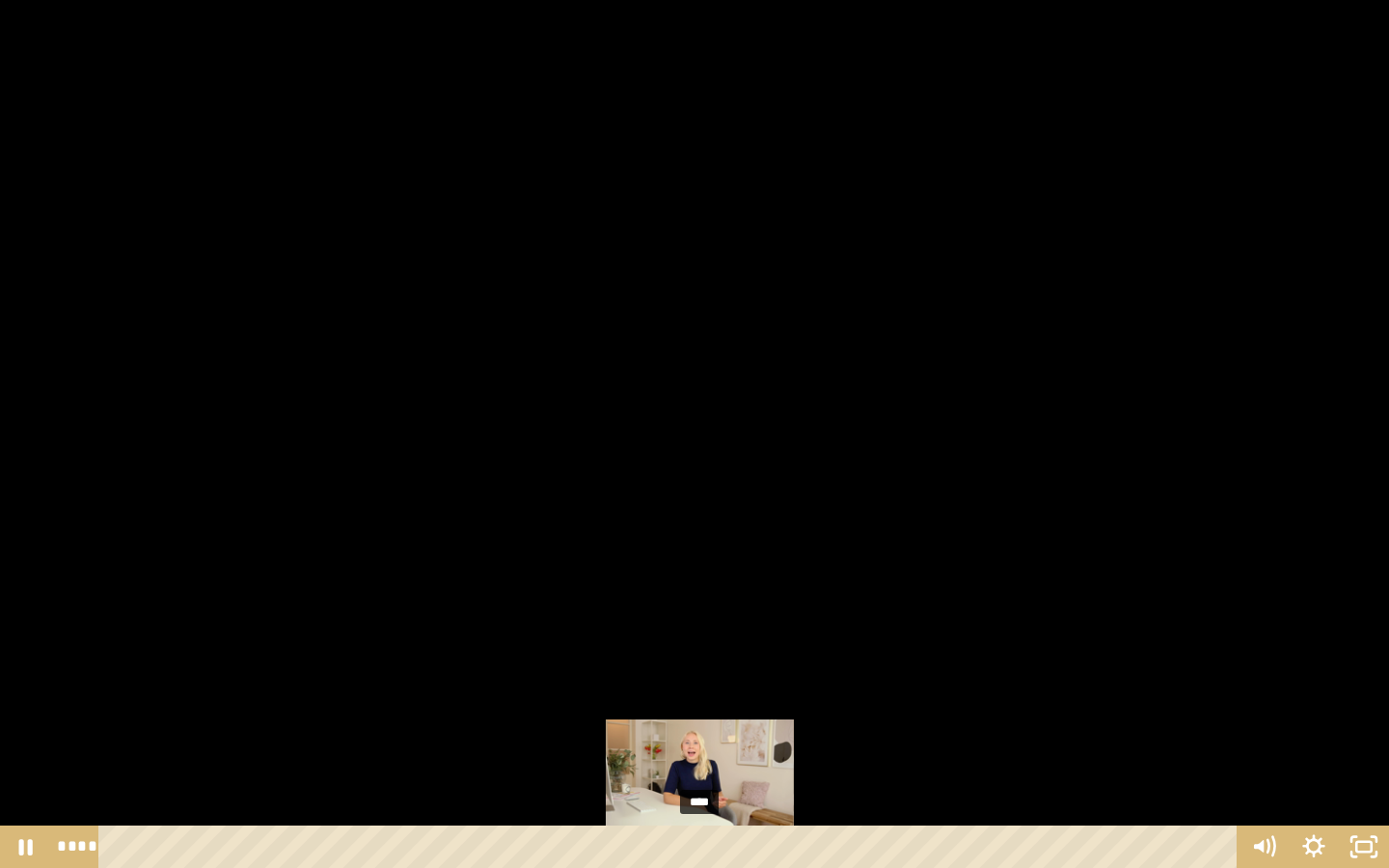 click on "****" at bounding box center (671, 847) 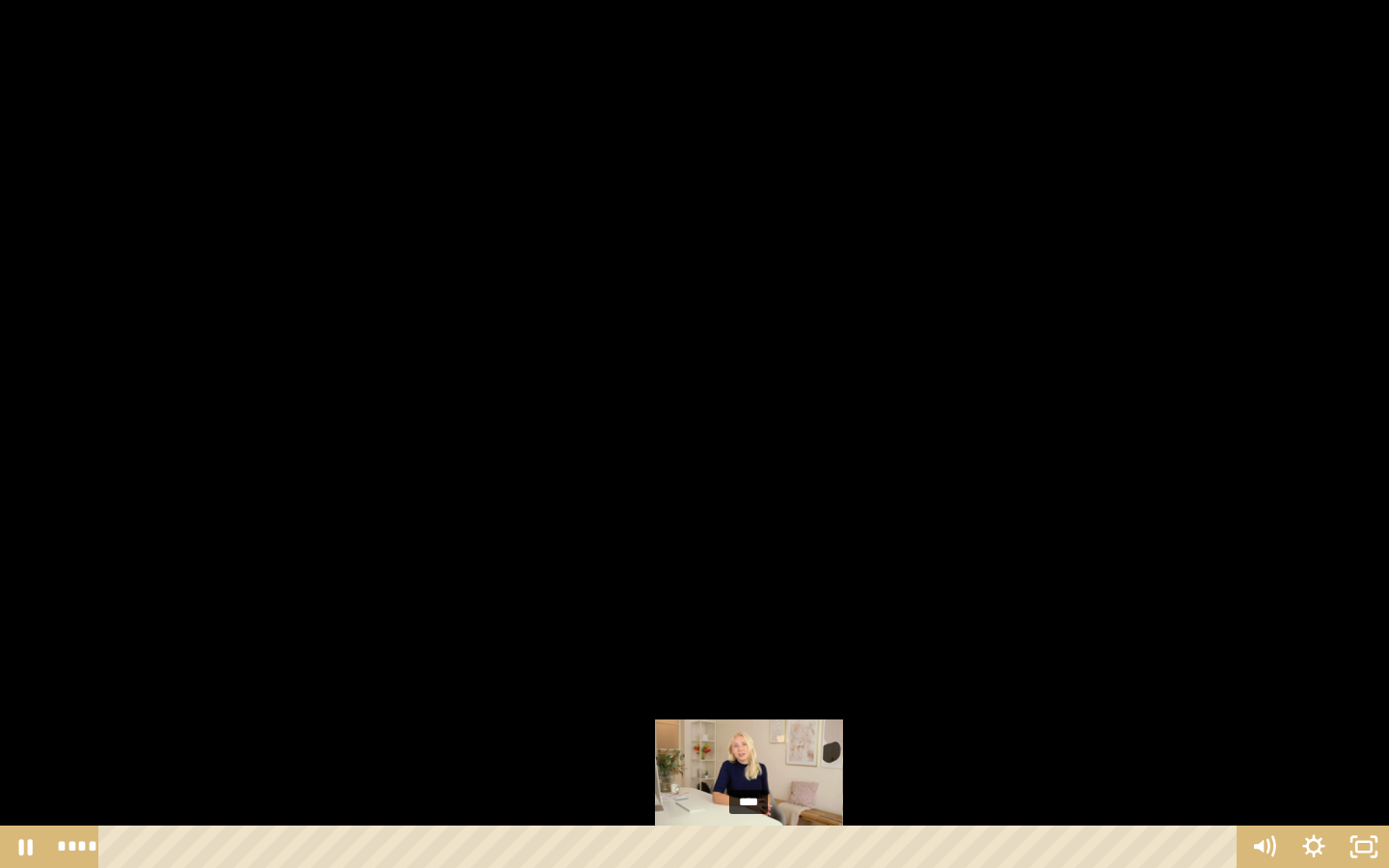 click on "****" at bounding box center (671, 847) 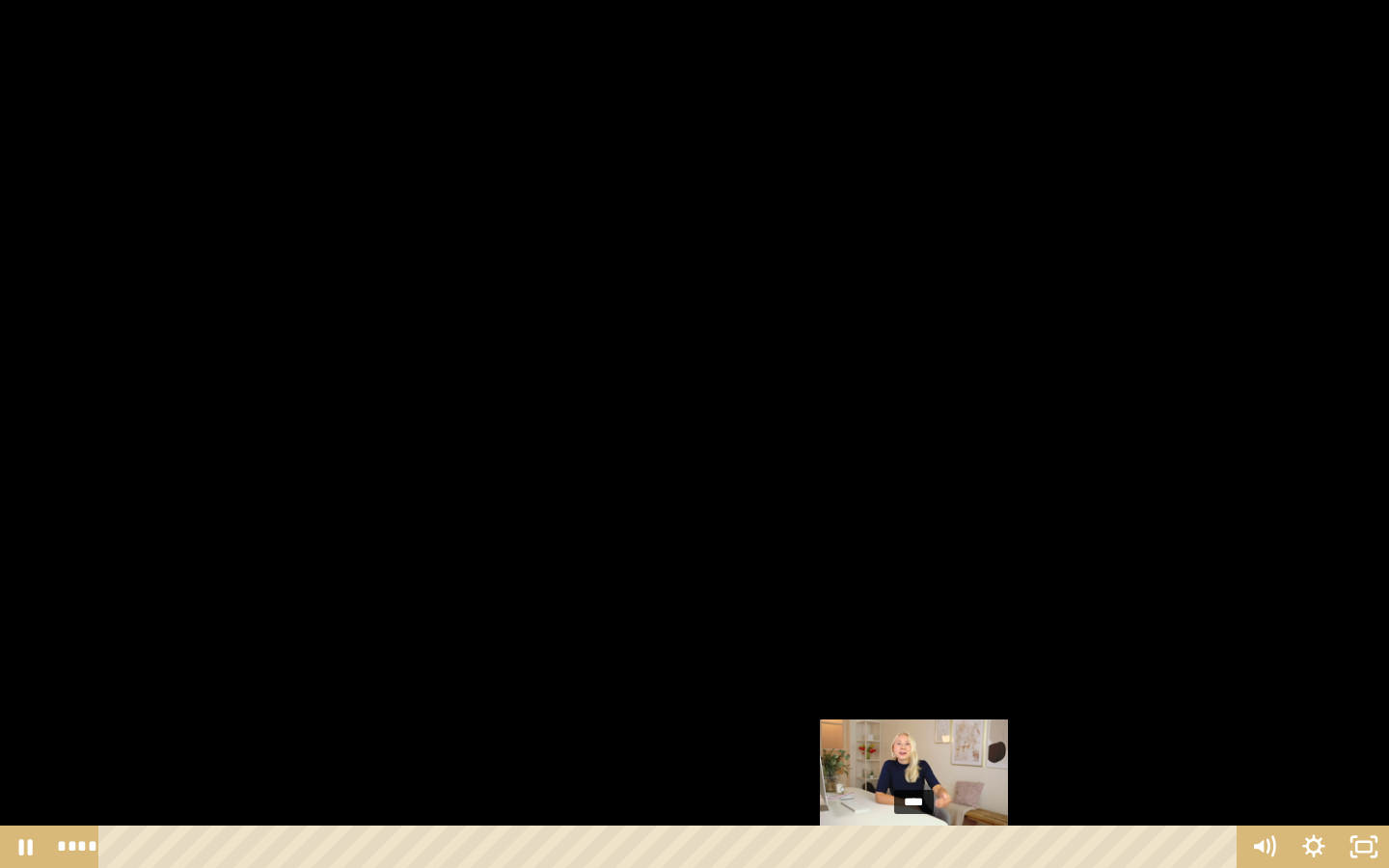 click on "****" at bounding box center (671, 847) 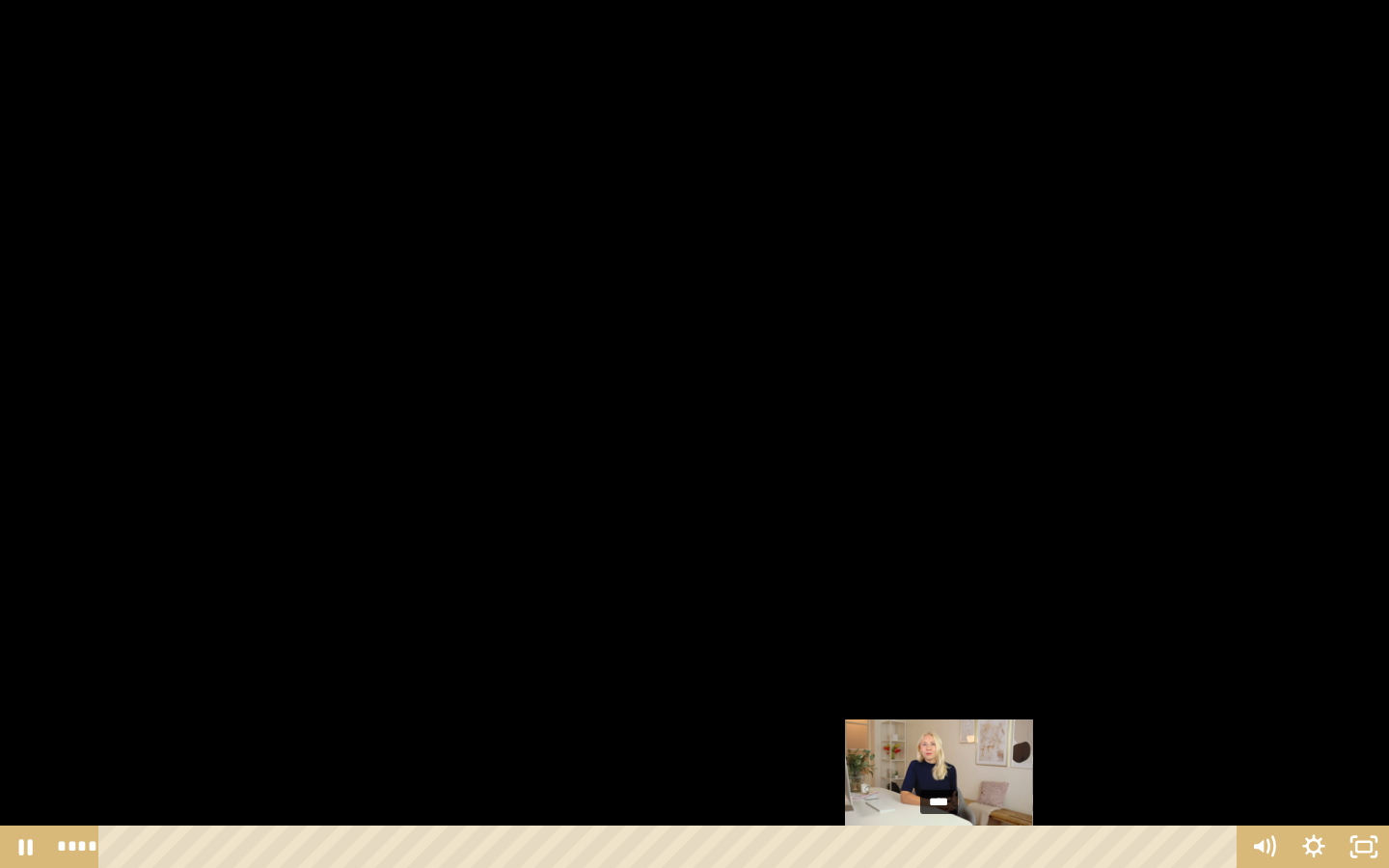 click on "****" at bounding box center (671, 847) 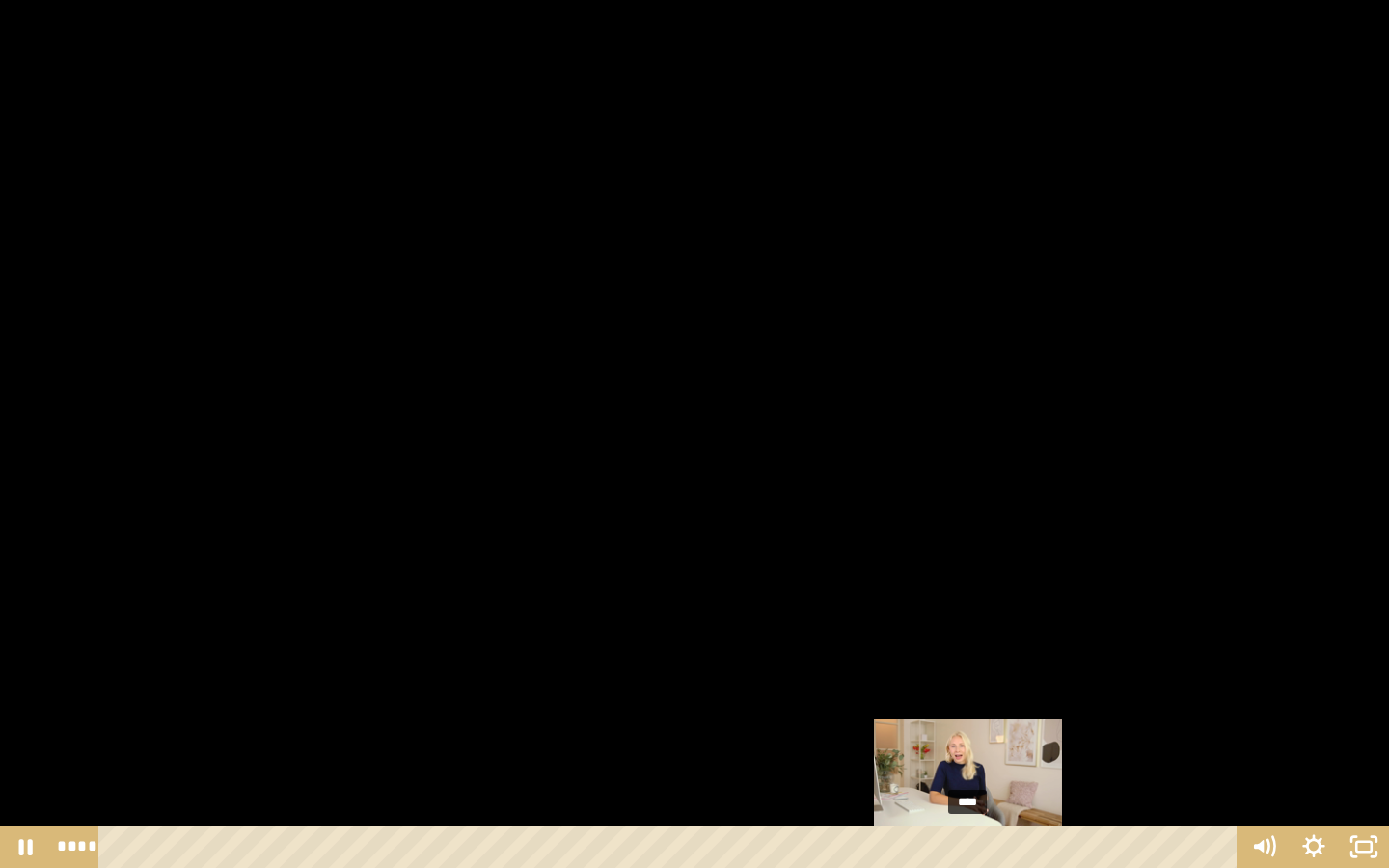 click on "****" at bounding box center [671, 847] 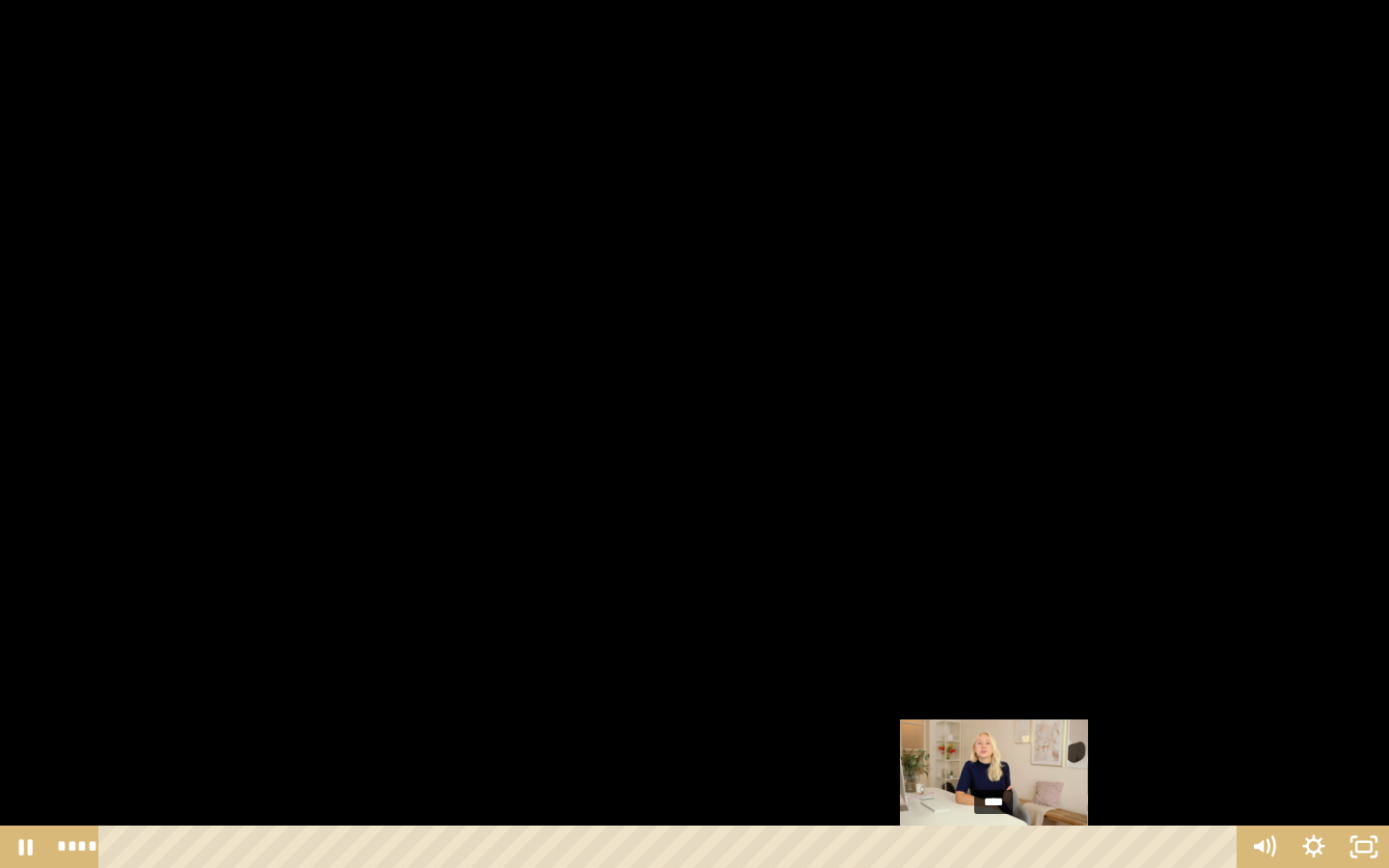 click on "****" at bounding box center [671, 847] 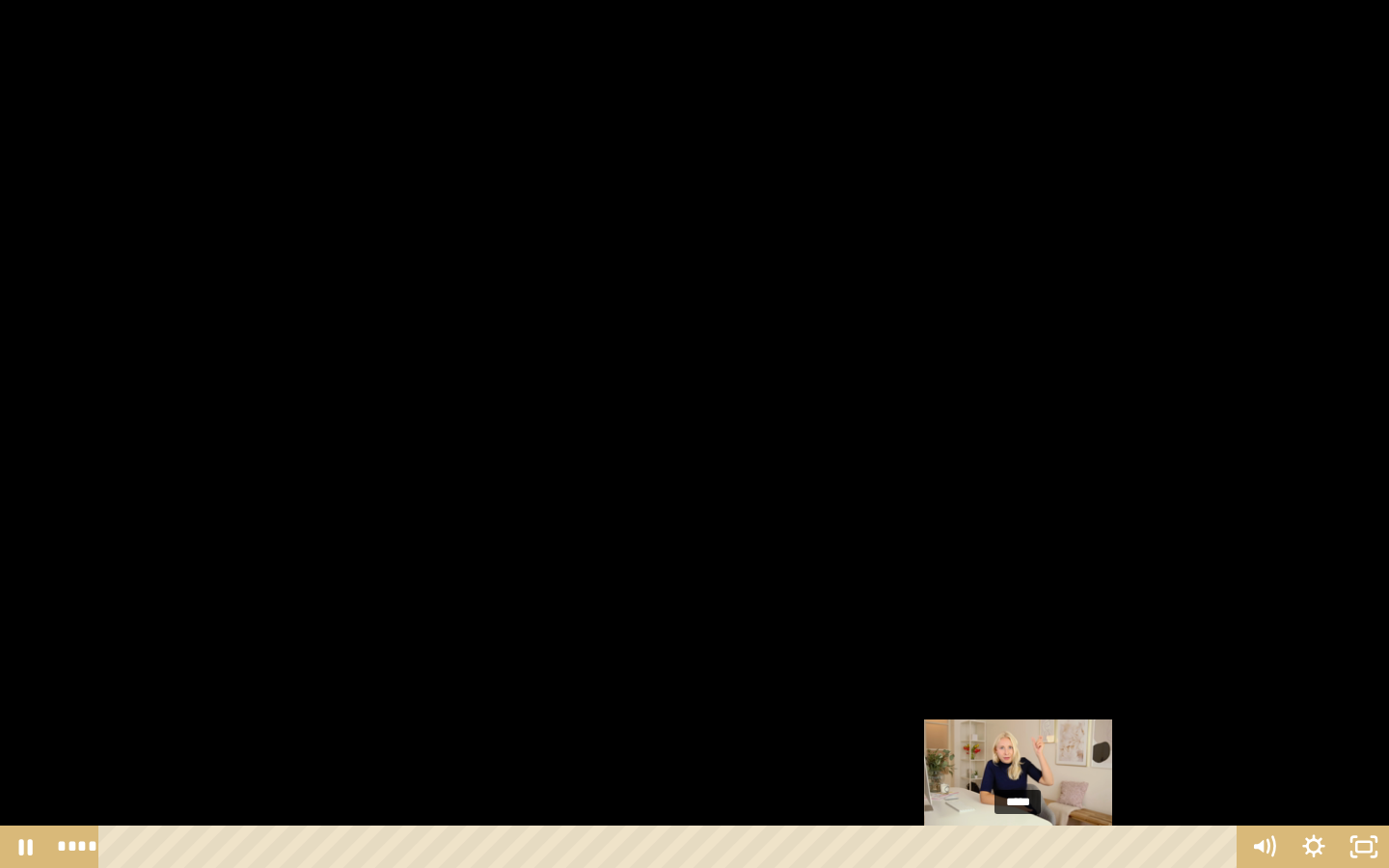 click on "*****" at bounding box center (671, 847) 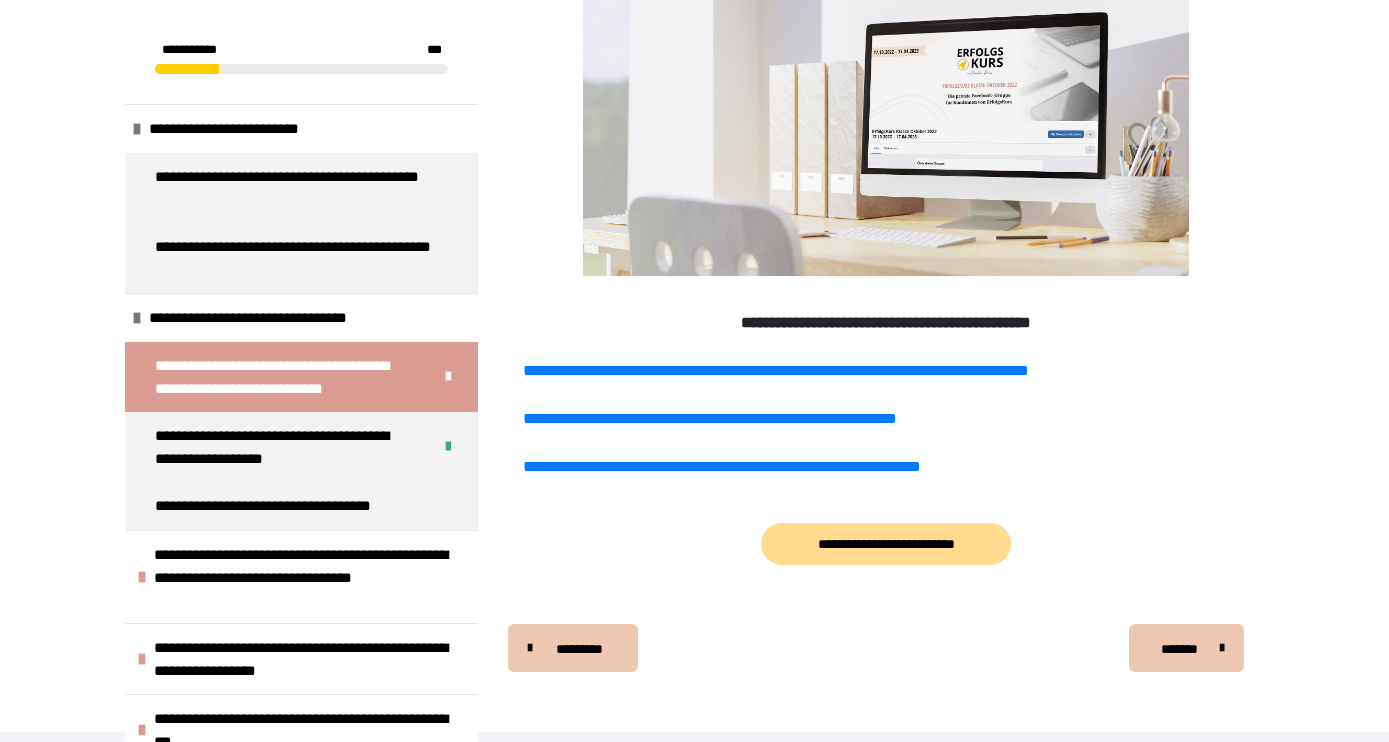 scroll, scrollTop: 1262, scrollLeft: 0, axis: vertical 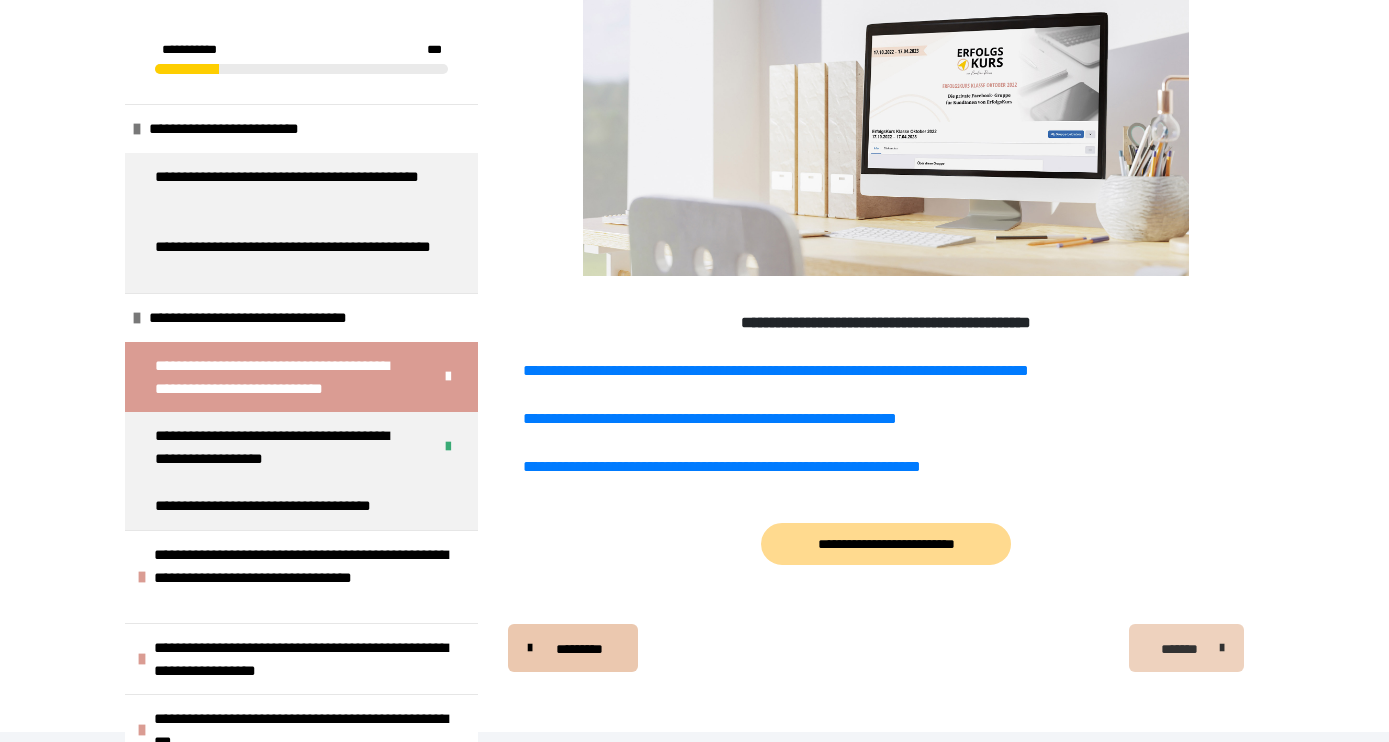 click on "*******" at bounding box center (1180, 649) 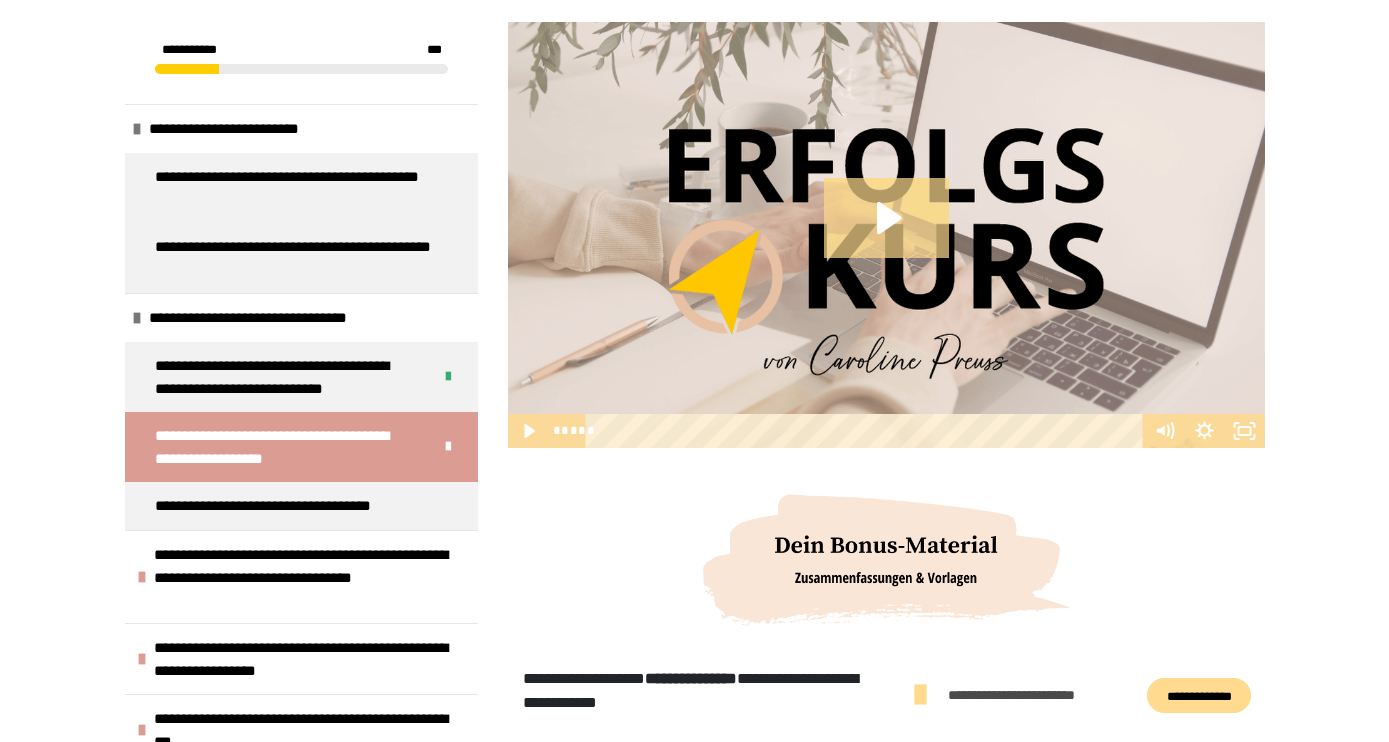 scroll, scrollTop: 401, scrollLeft: 0, axis: vertical 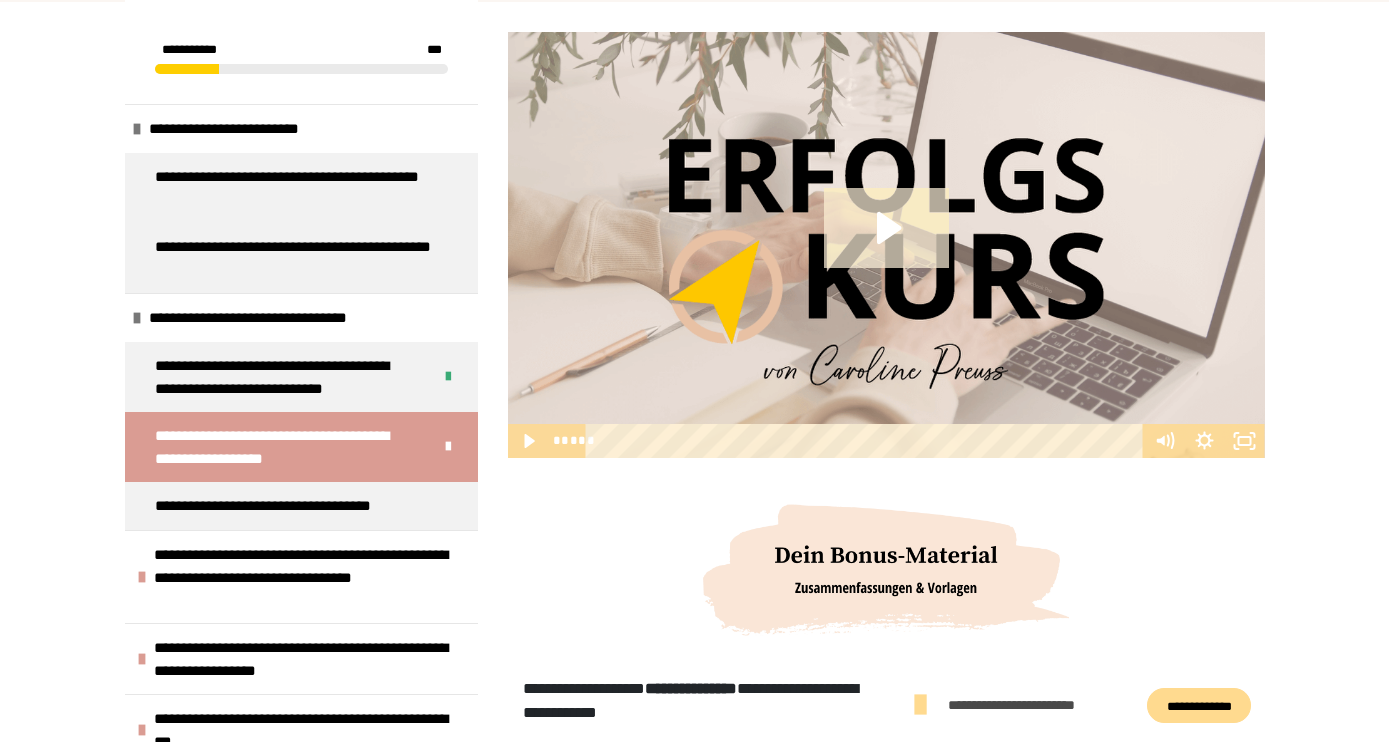 click 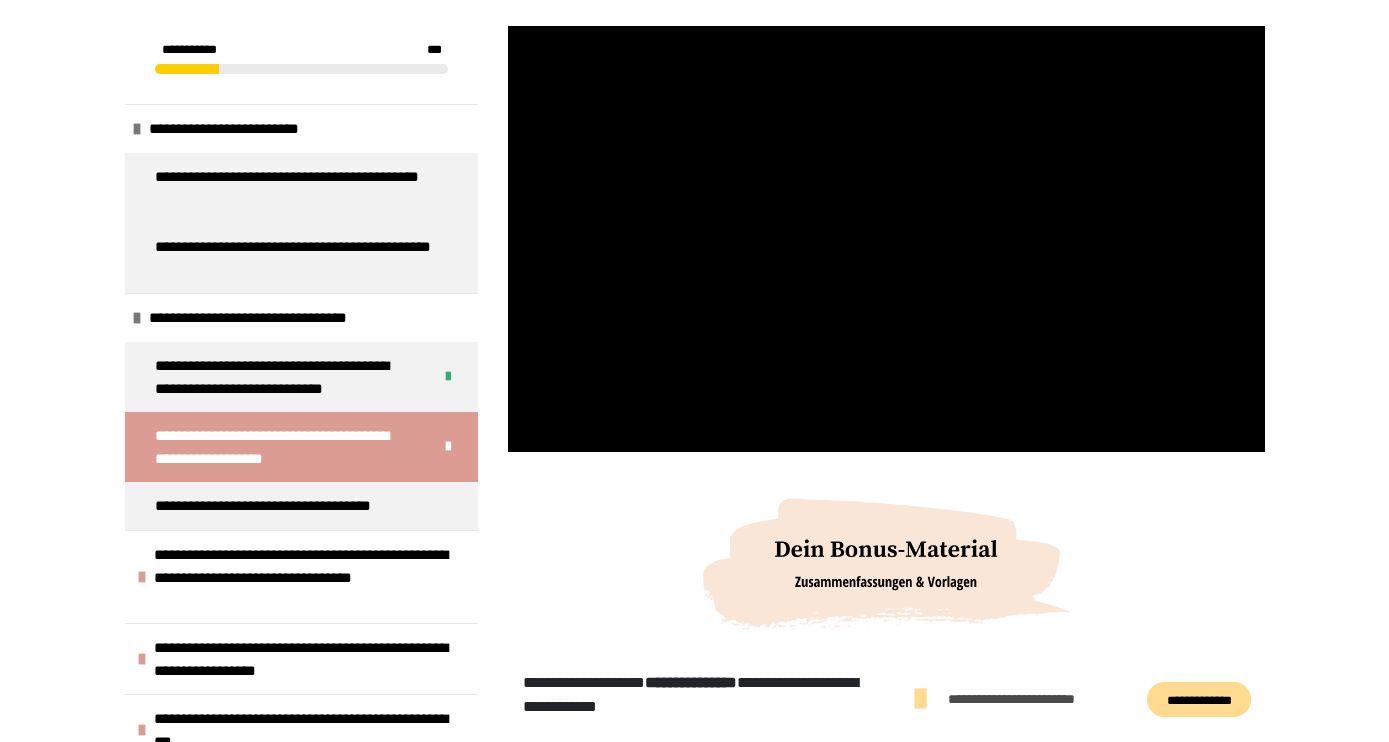scroll, scrollTop: 394, scrollLeft: 0, axis: vertical 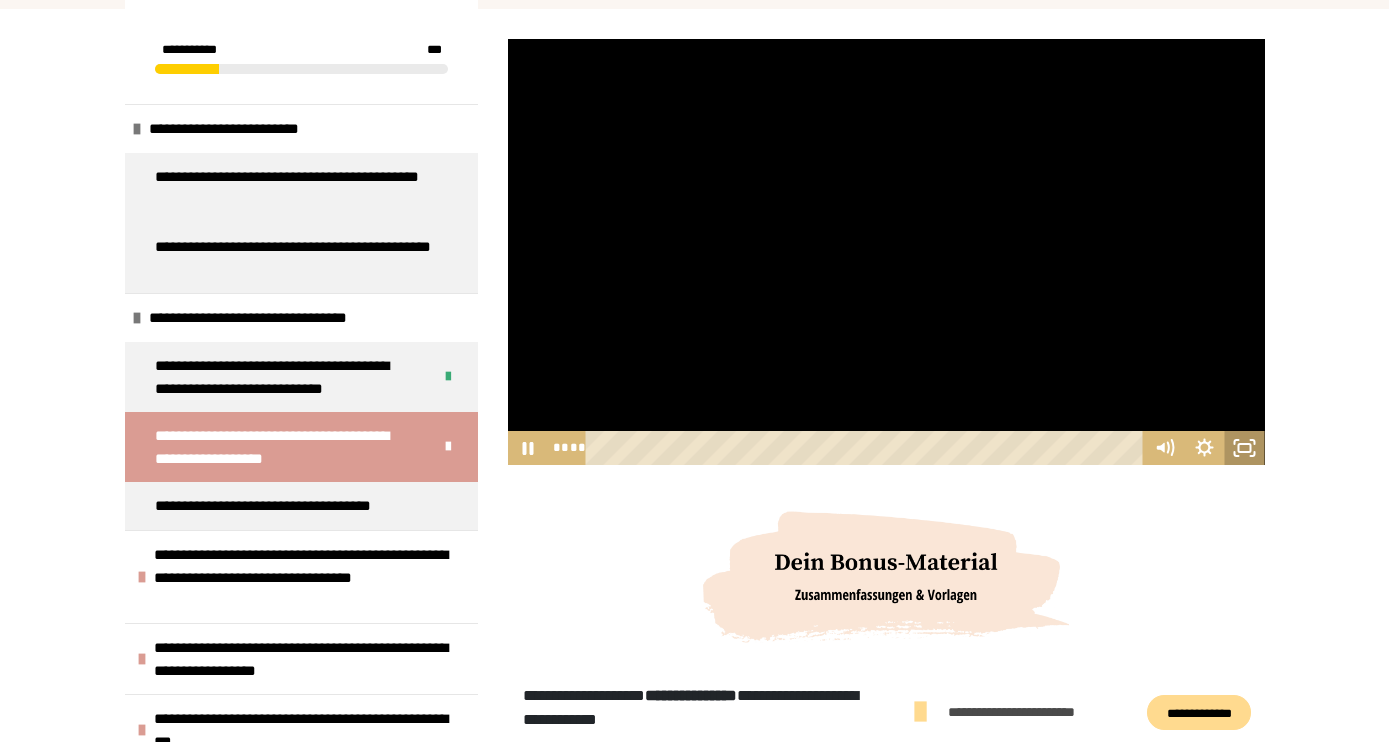 click 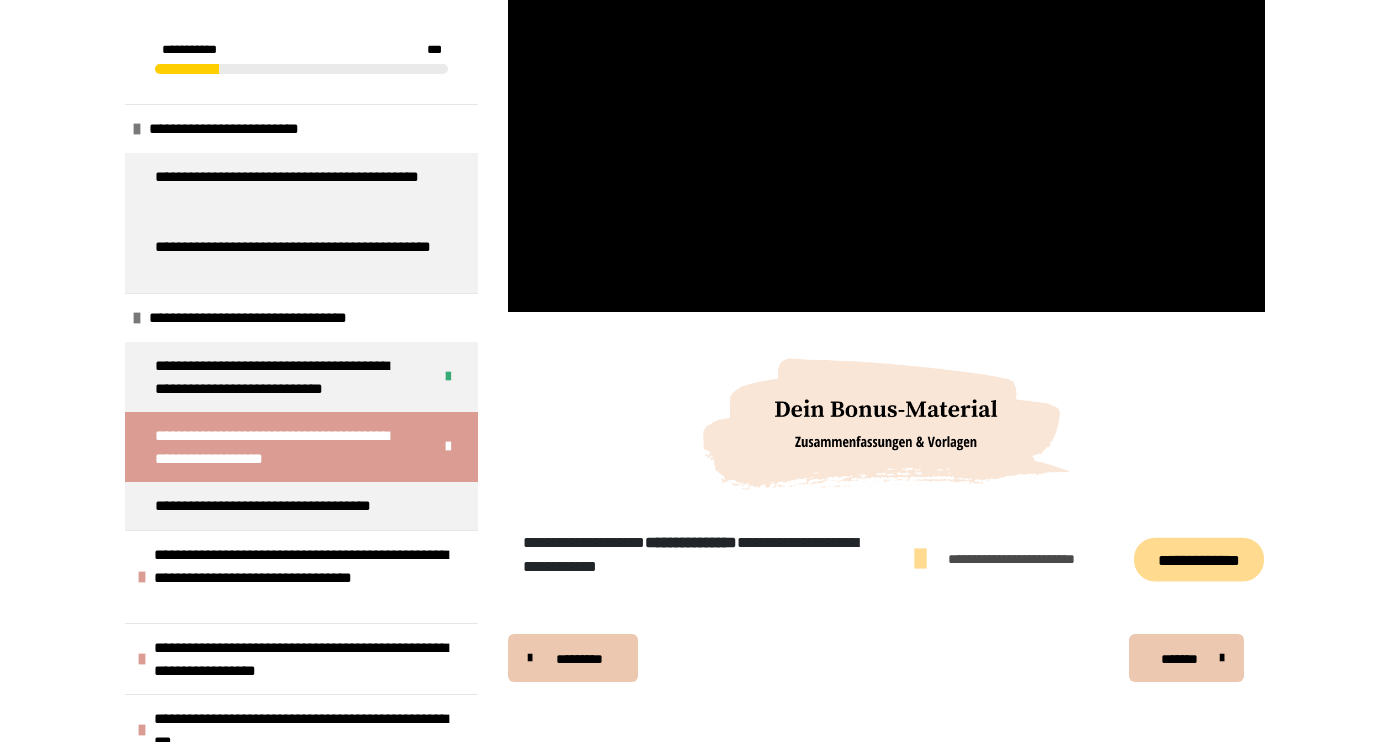 scroll, scrollTop: 547, scrollLeft: 0, axis: vertical 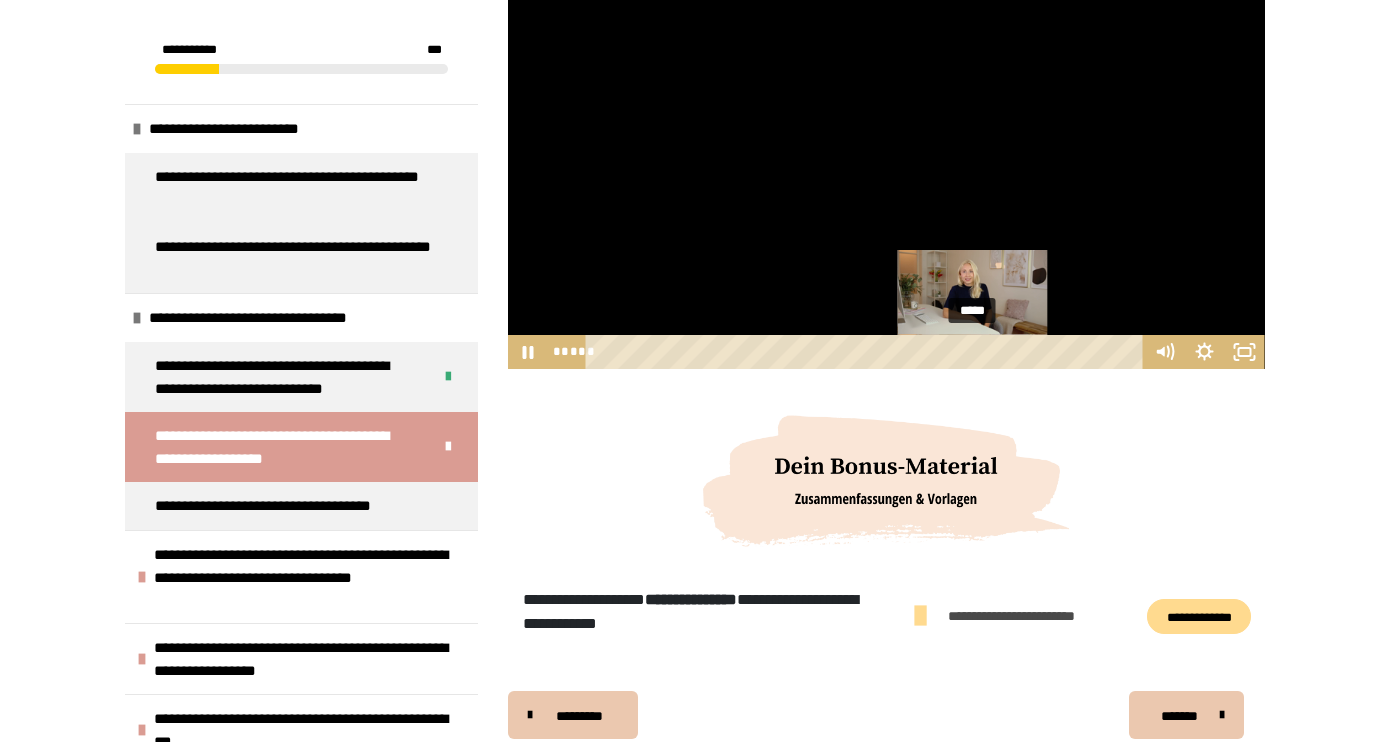 click on "*****" at bounding box center (867, 352) 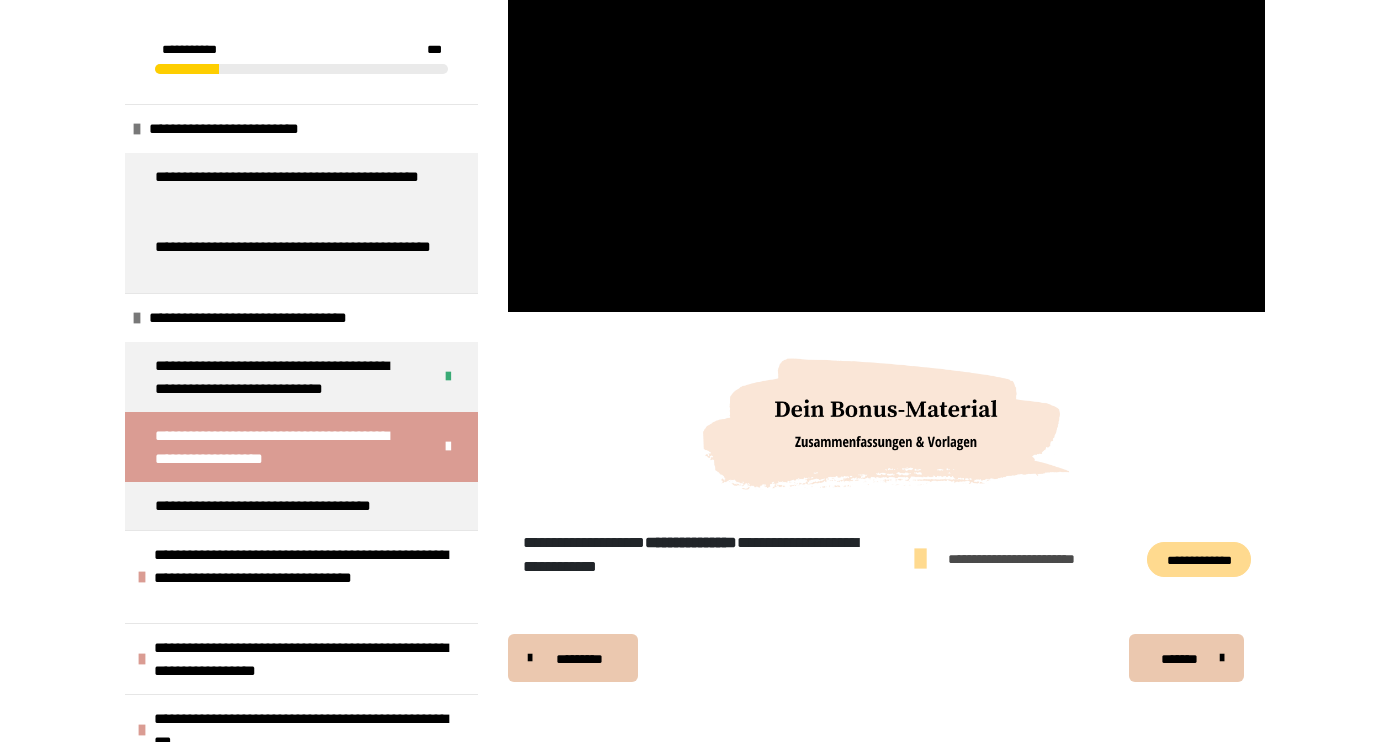 scroll, scrollTop: 547, scrollLeft: 0, axis: vertical 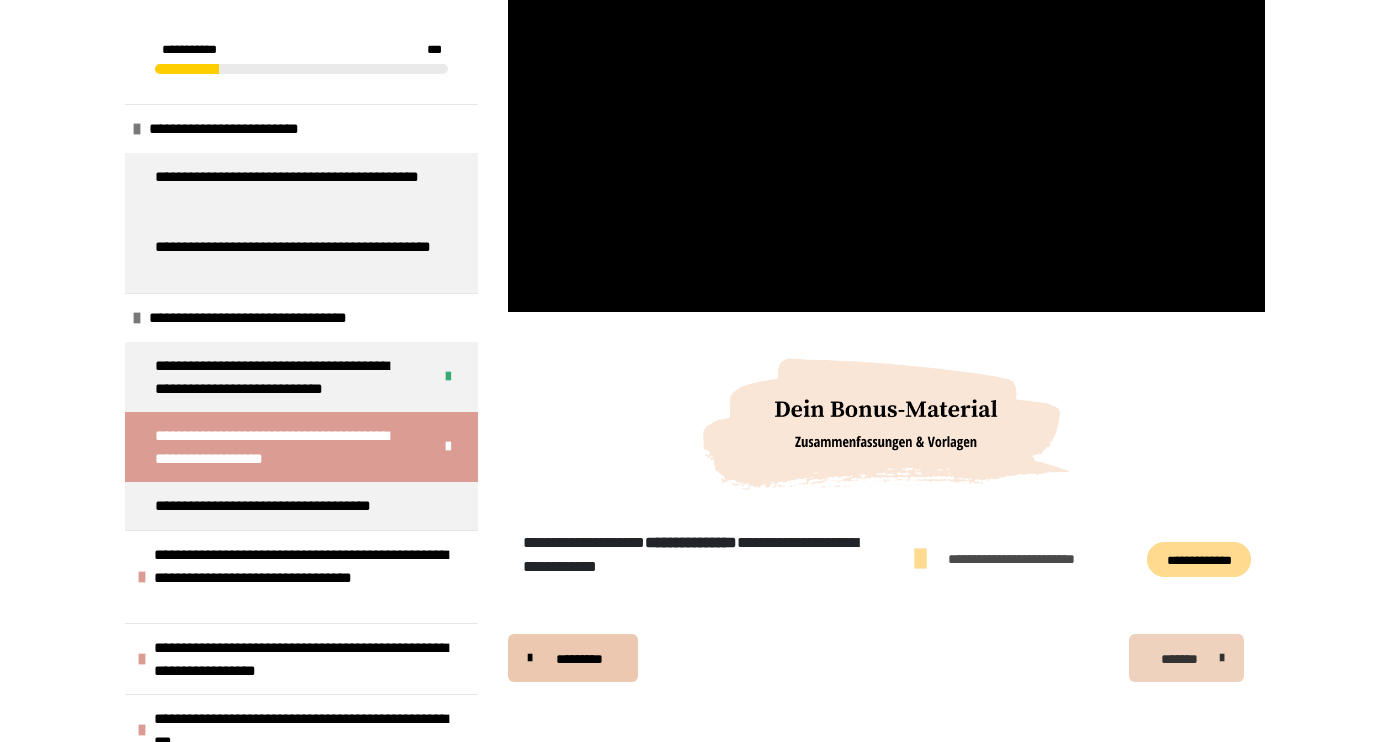 click on "*******" at bounding box center [1180, 659] 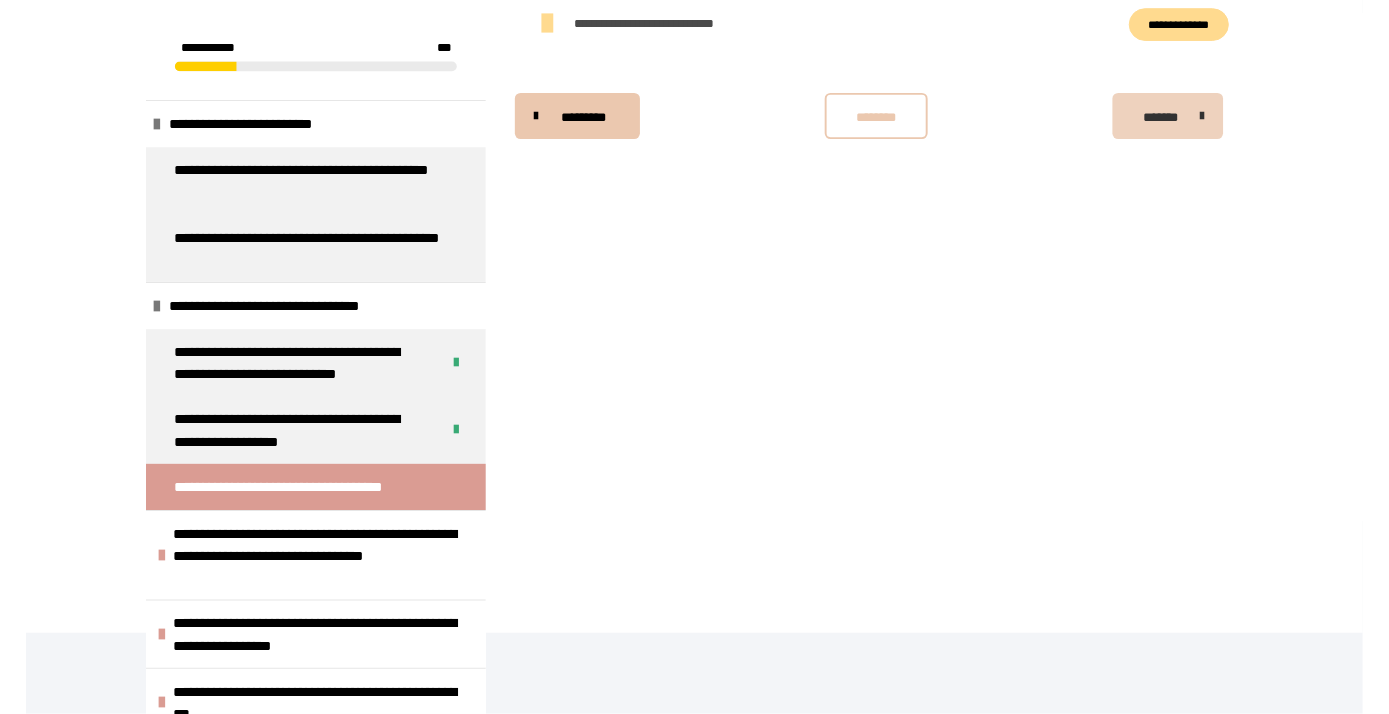 scroll, scrollTop: 431, scrollLeft: 0, axis: vertical 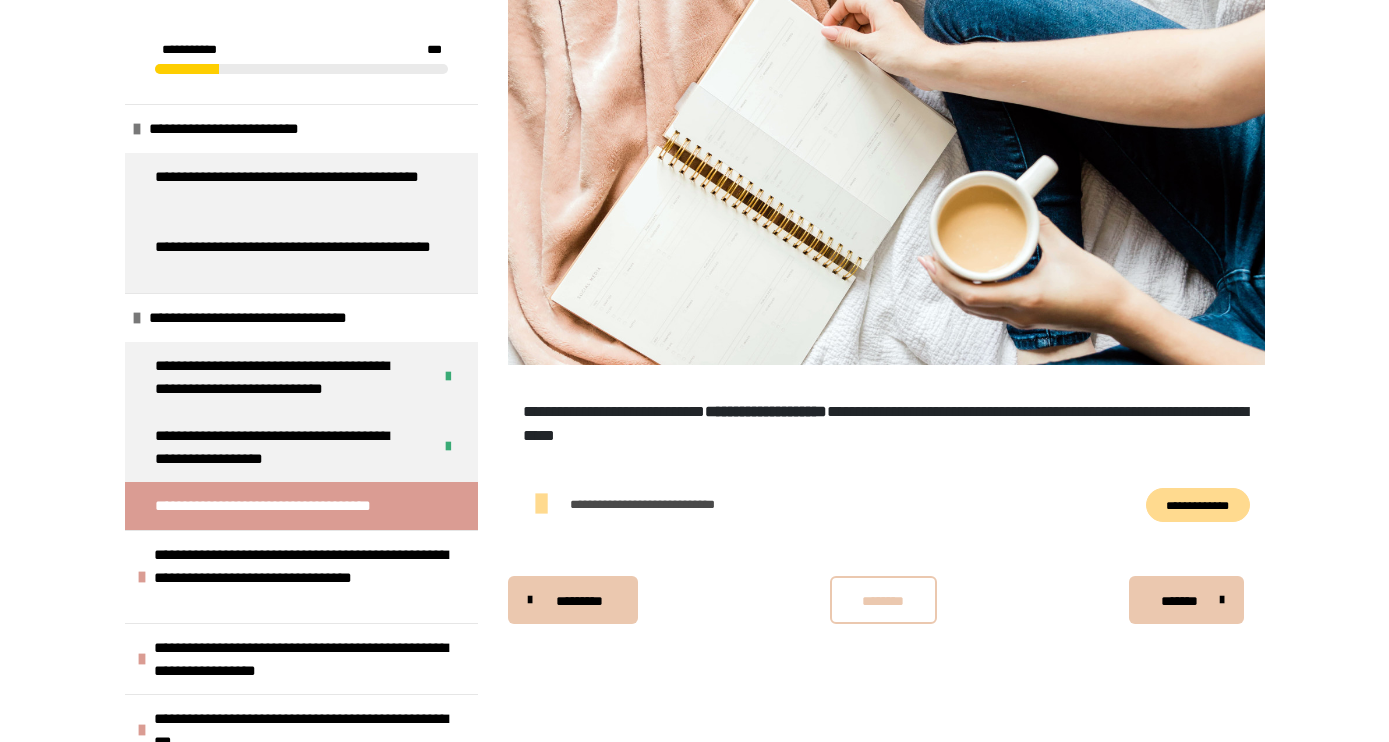 click on "**********" at bounding box center [1198, 505] 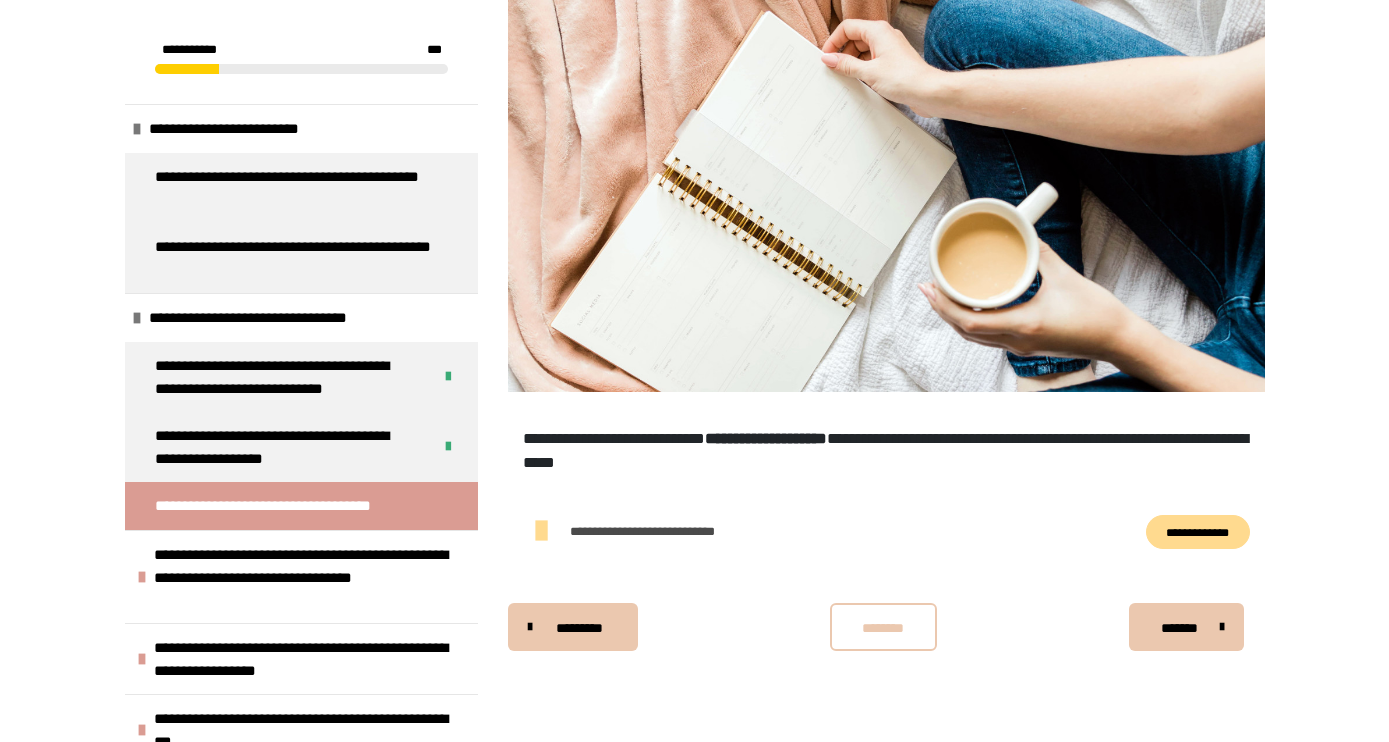 scroll, scrollTop: 403, scrollLeft: 0, axis: vertical 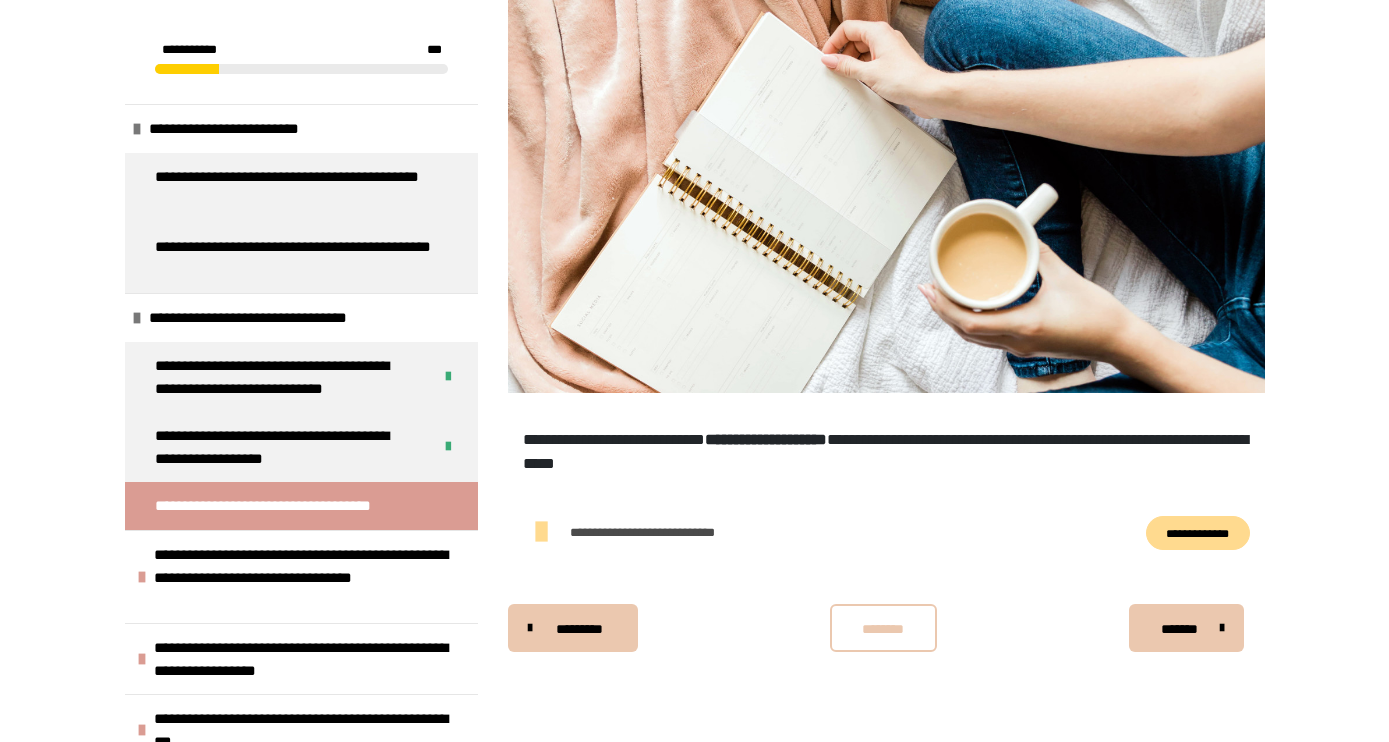 click on "**********" at bounding box center [1198, 533] 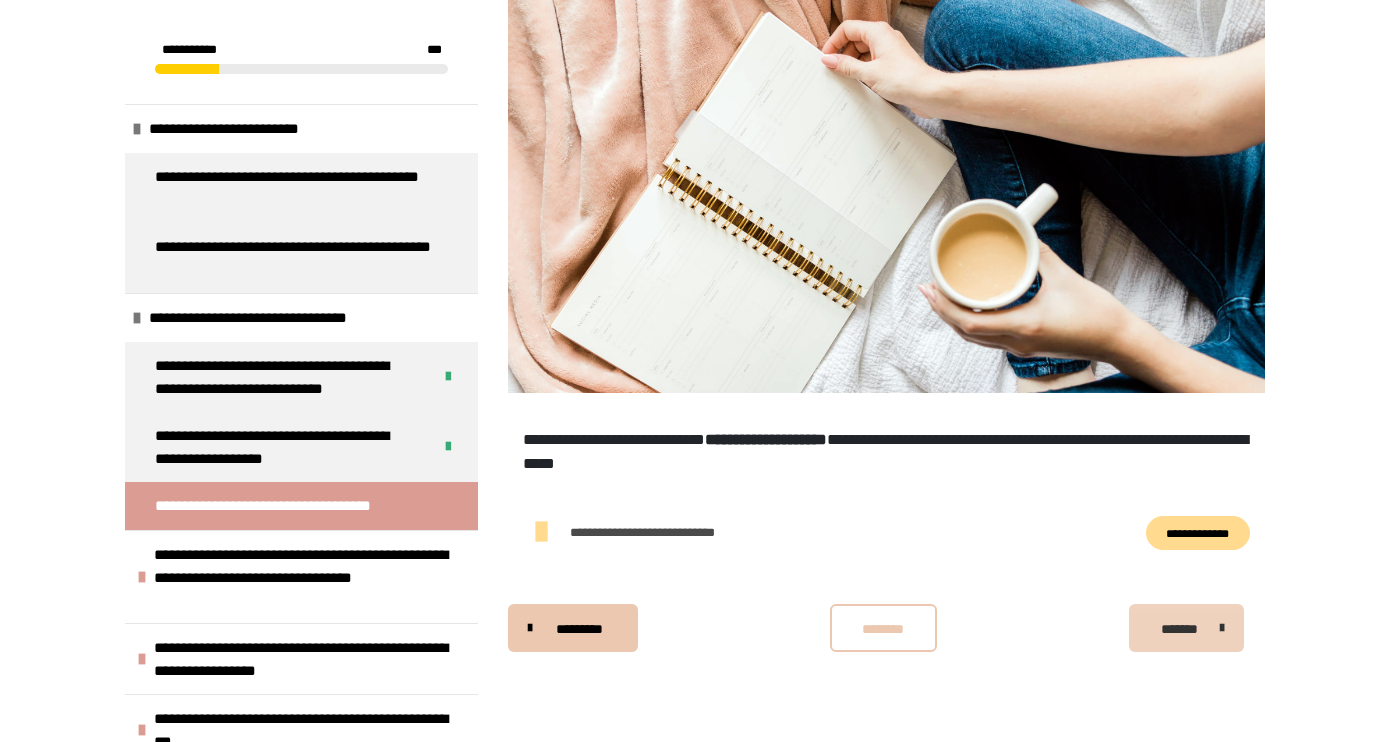 click on "*******" at bounding box center (1180, 629) 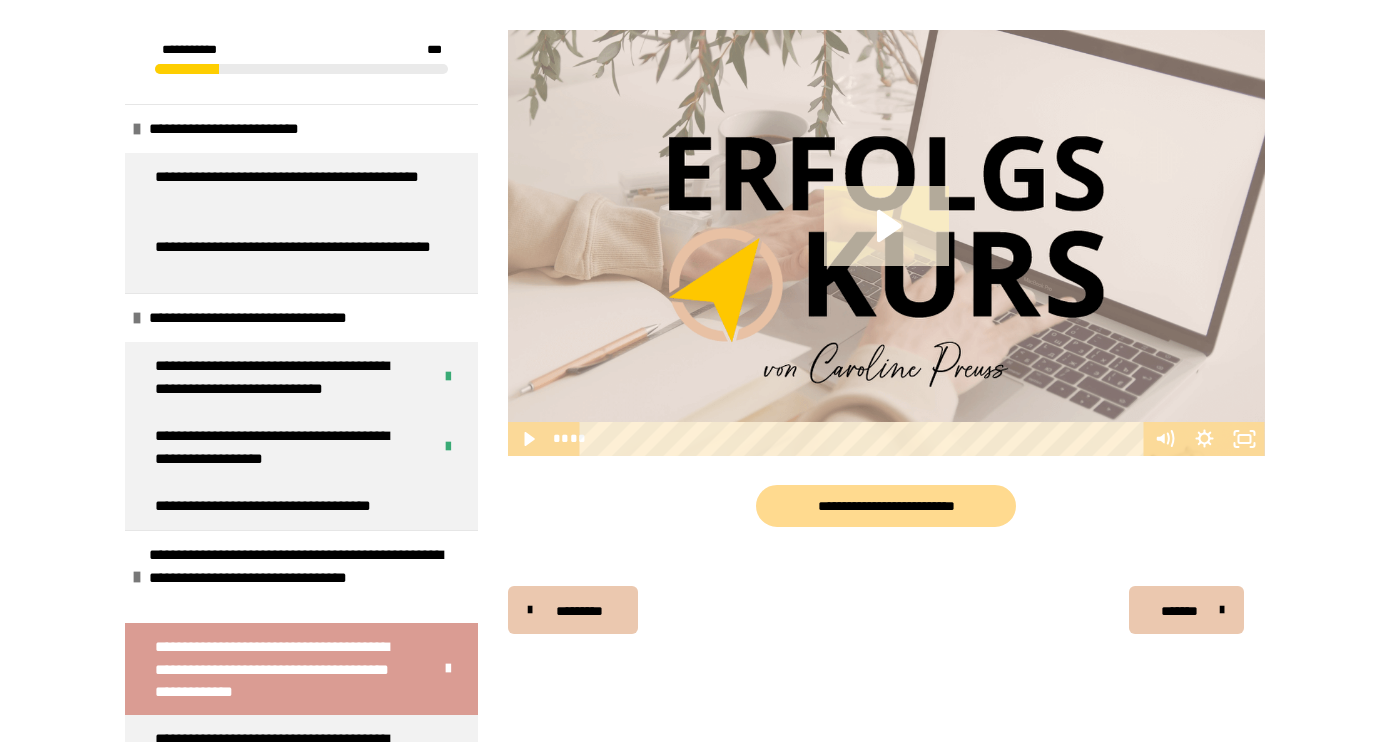 click 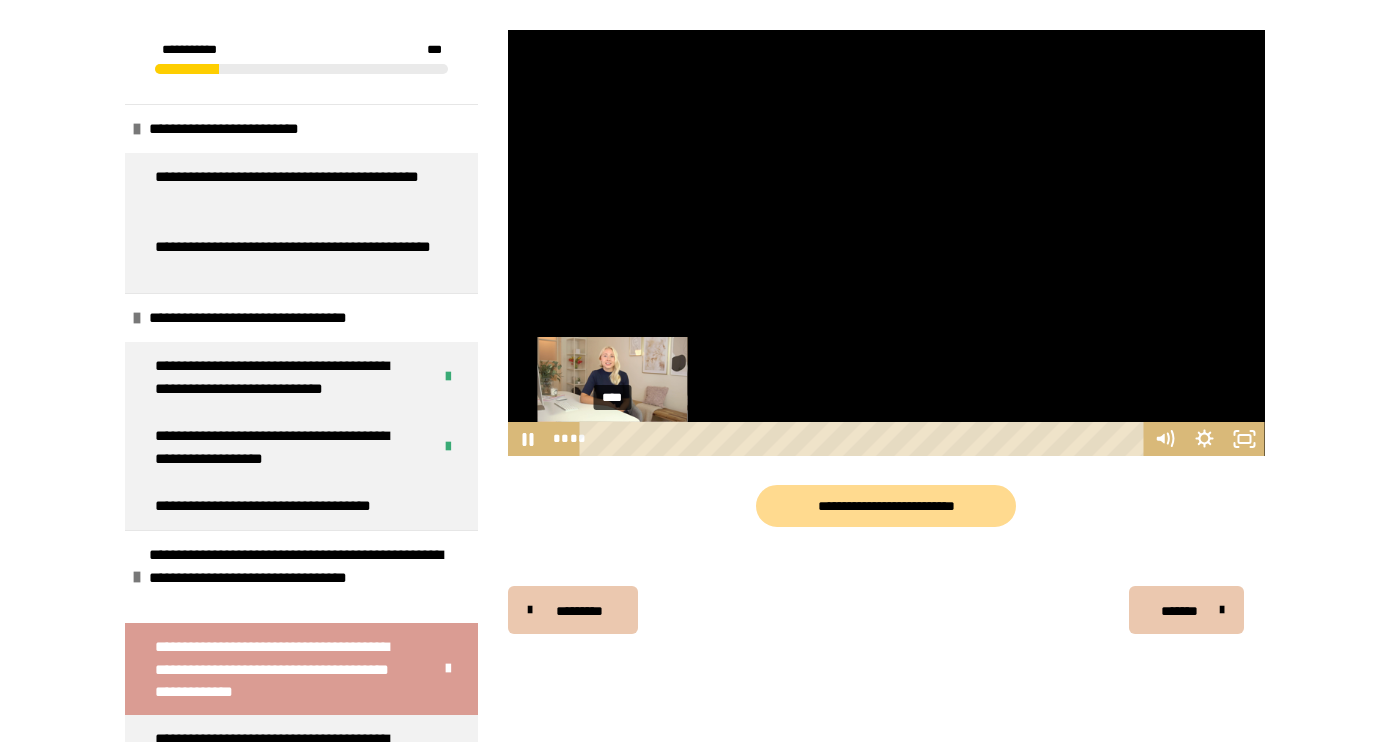 click on "****" at bounding box center [864, 439] 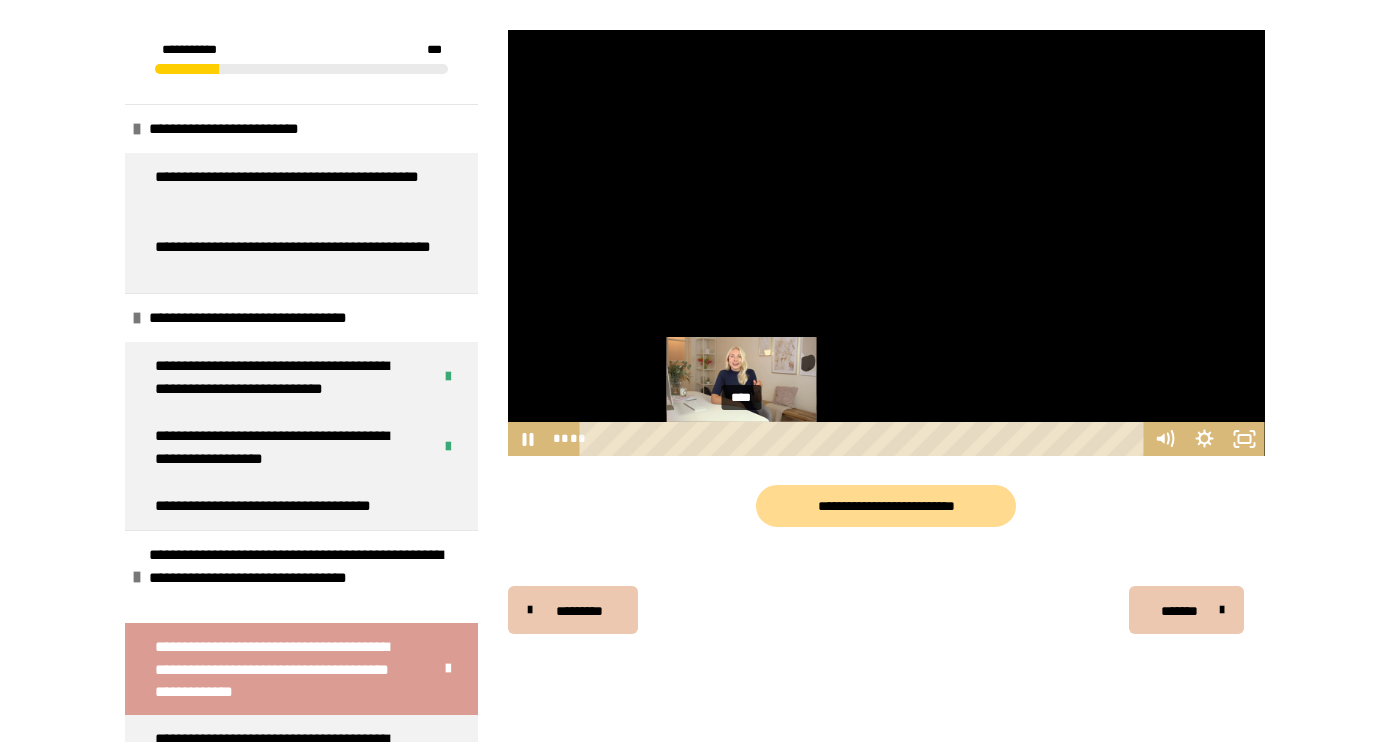 click on "****" at bounding box center [864, 439] 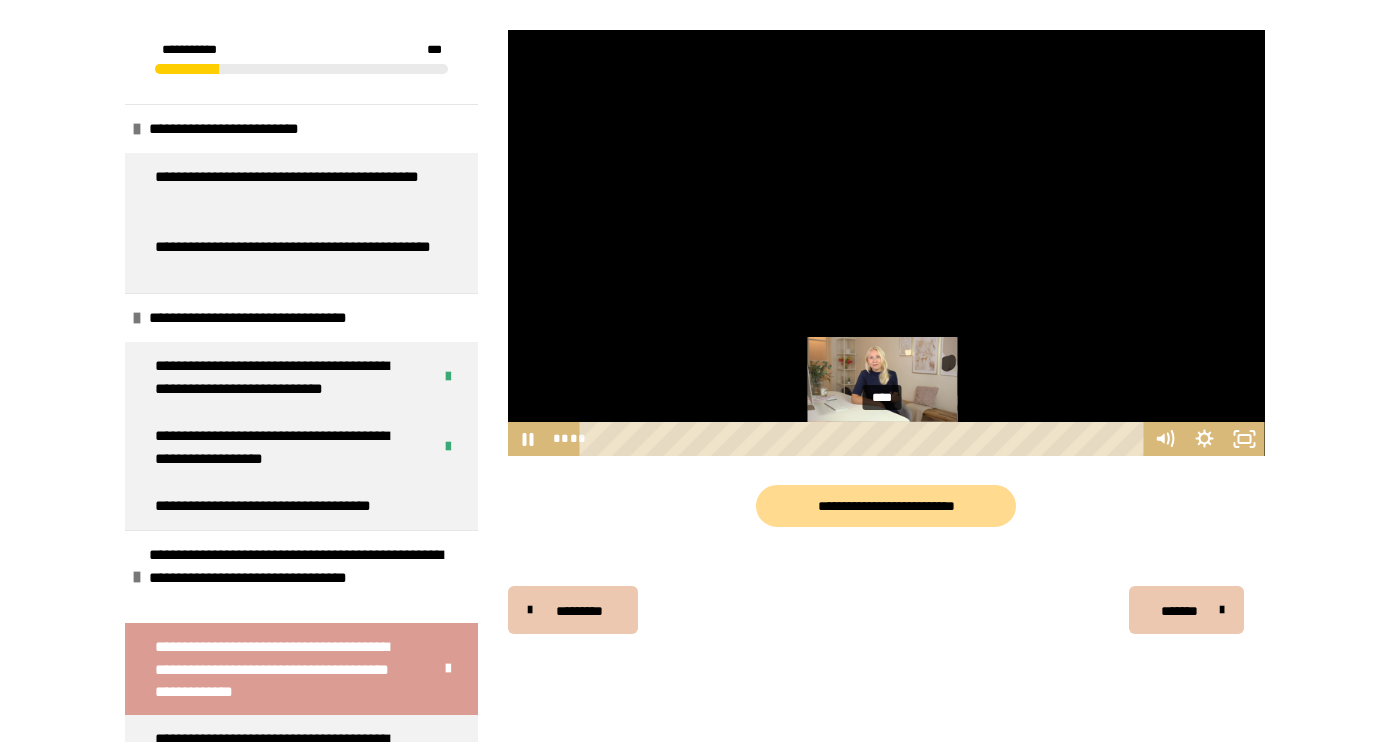 click on "****" at bounding box center [864, 439] 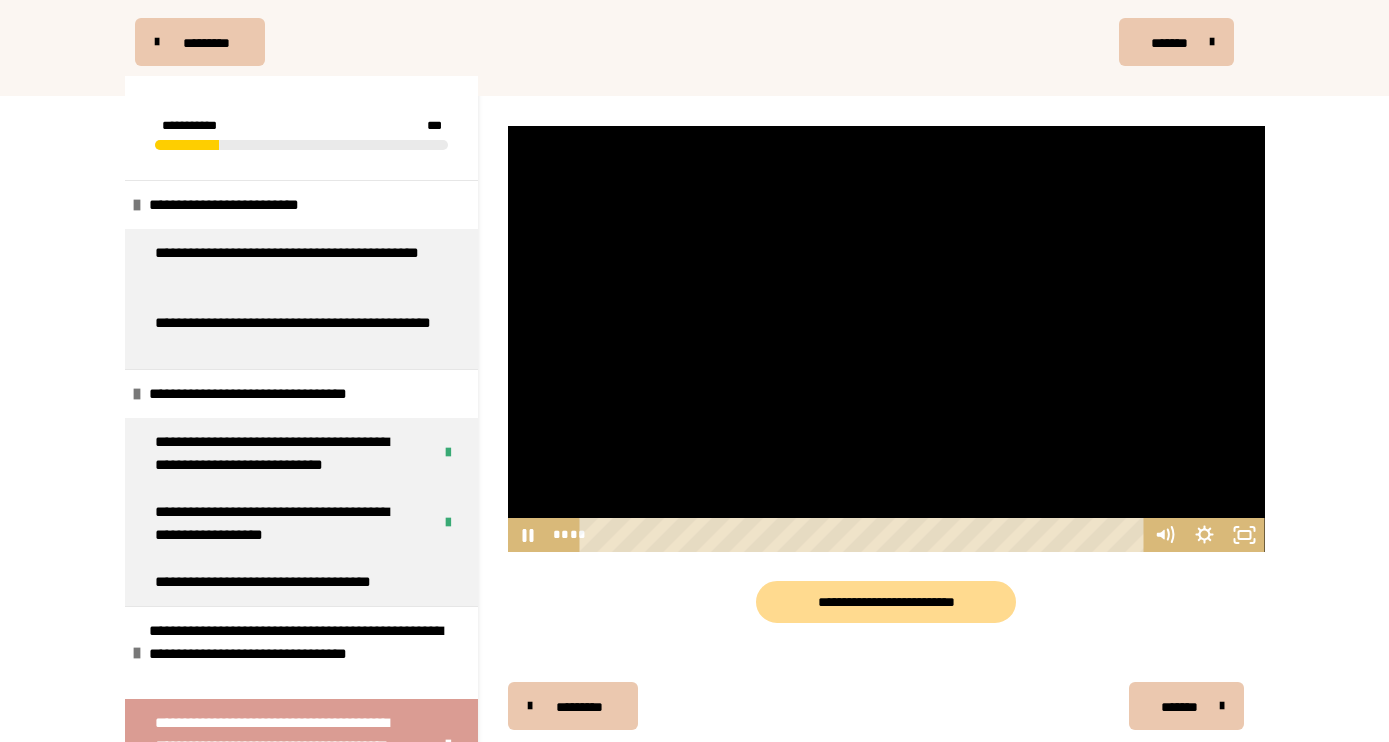 scroll, scrollTop: 328, scrollLeft: 0, axis: vertical 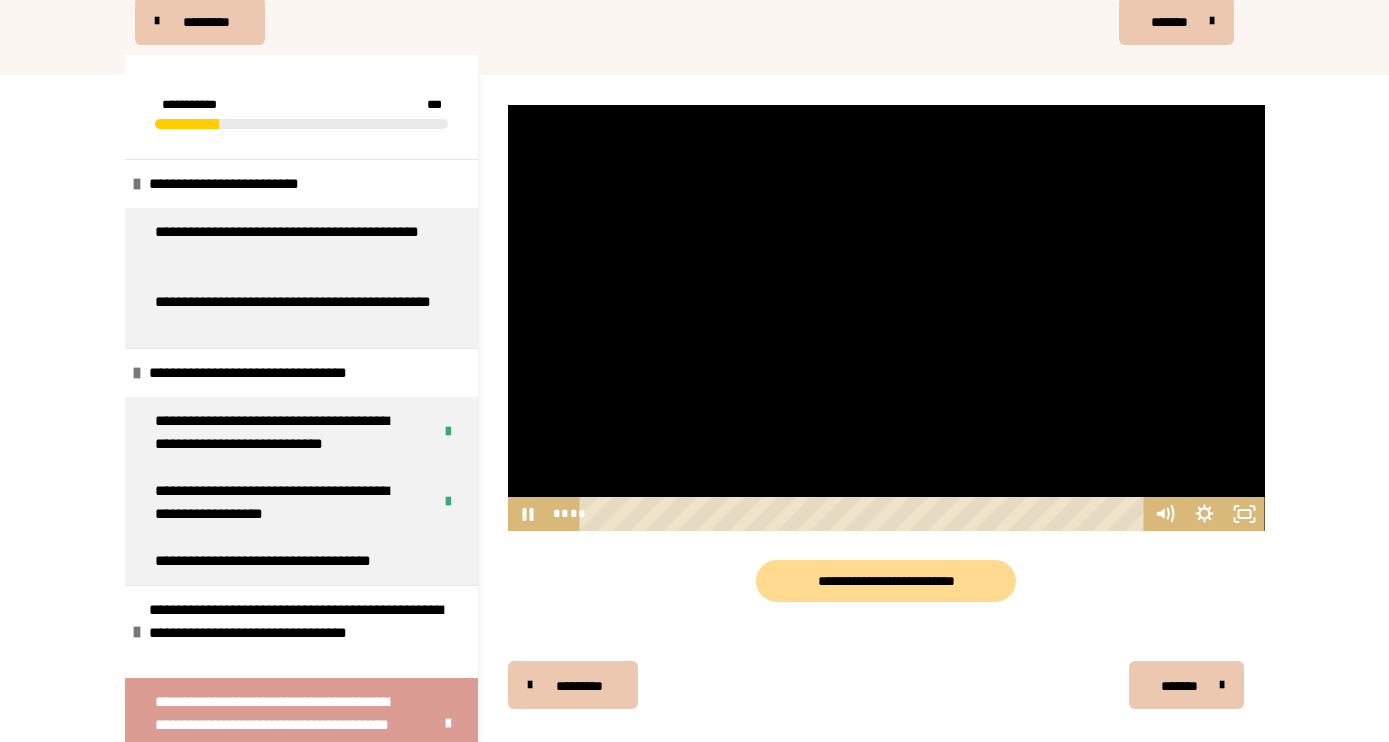 drag, startPoint x: 909, startPoint y: 513, endPoint x: 559, endPoint y: 506, distance: 350.07 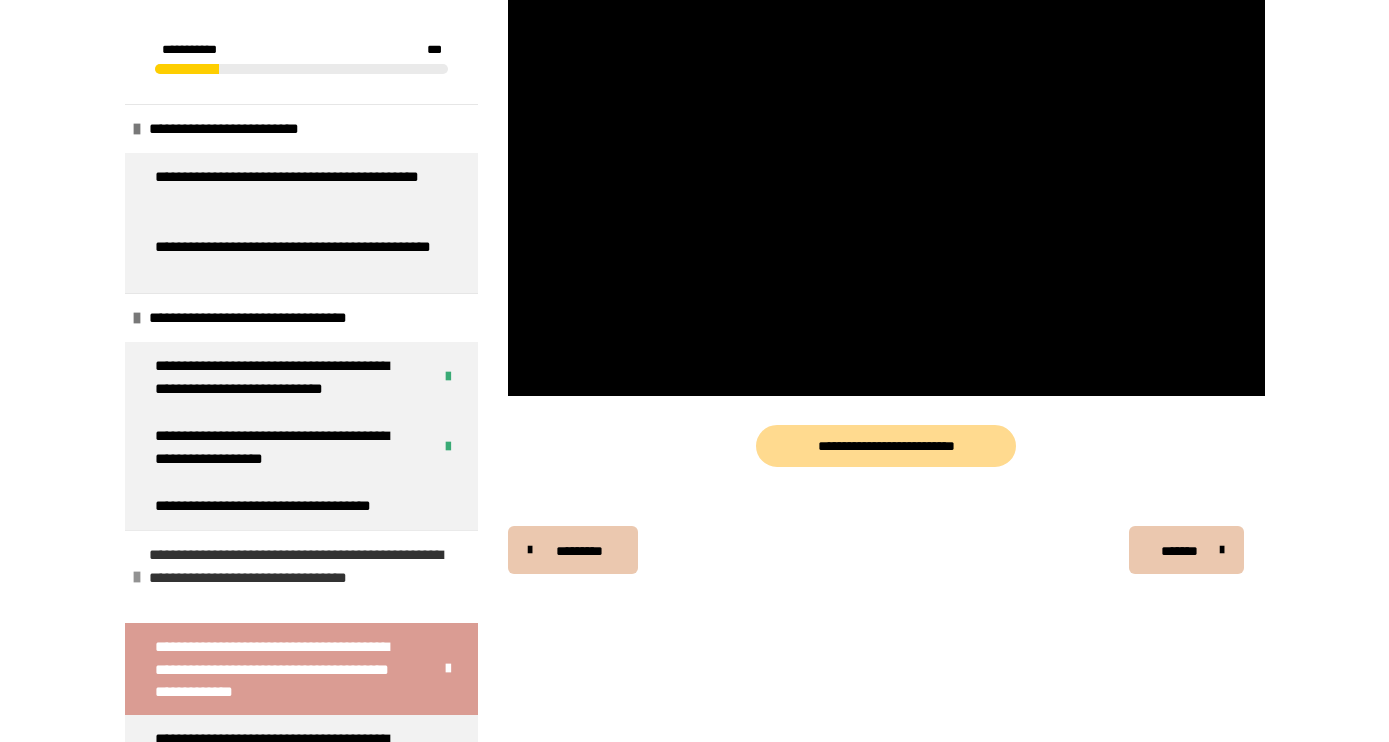 scroll, scrollTop: 463, scrollLeft: 0, axis: vertical 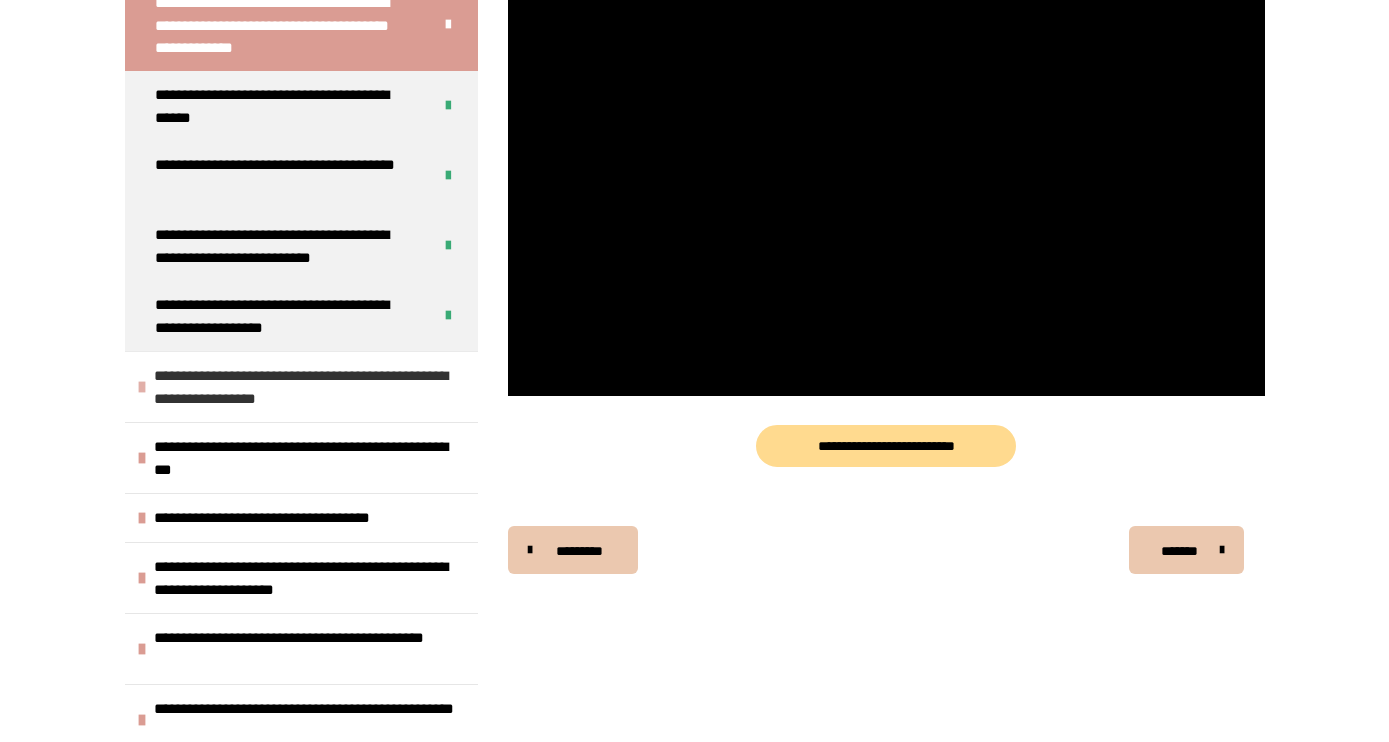 click at bounding box center [142, 387] 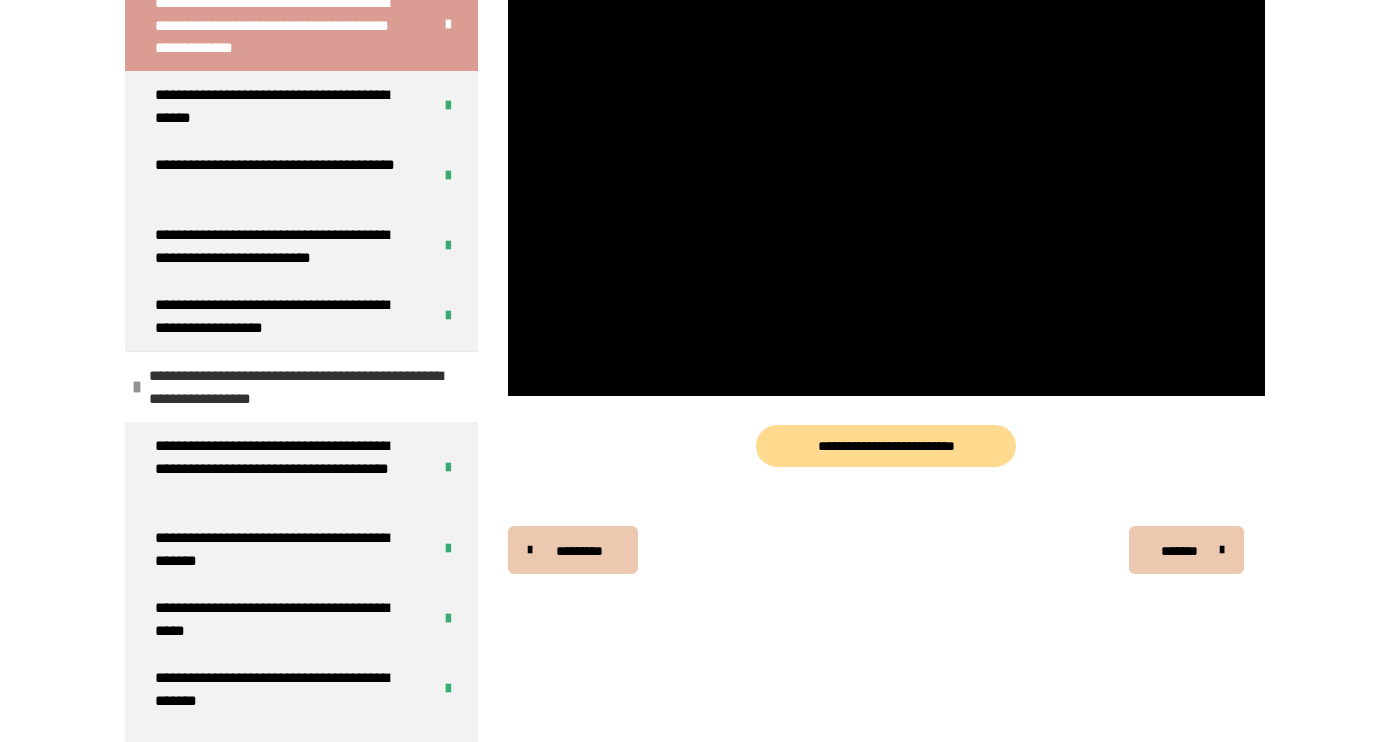 click at bounding box center [137, 387] 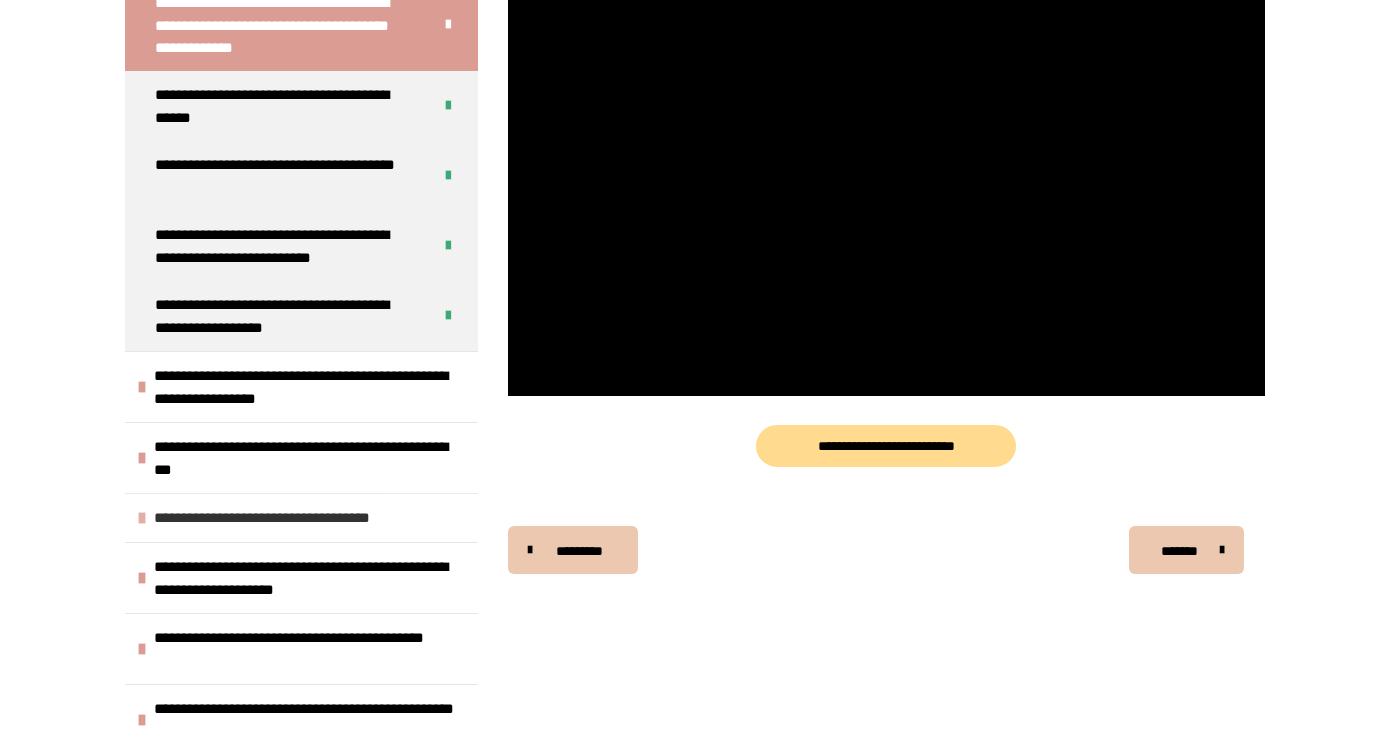 click at bounding box center [142, 518] 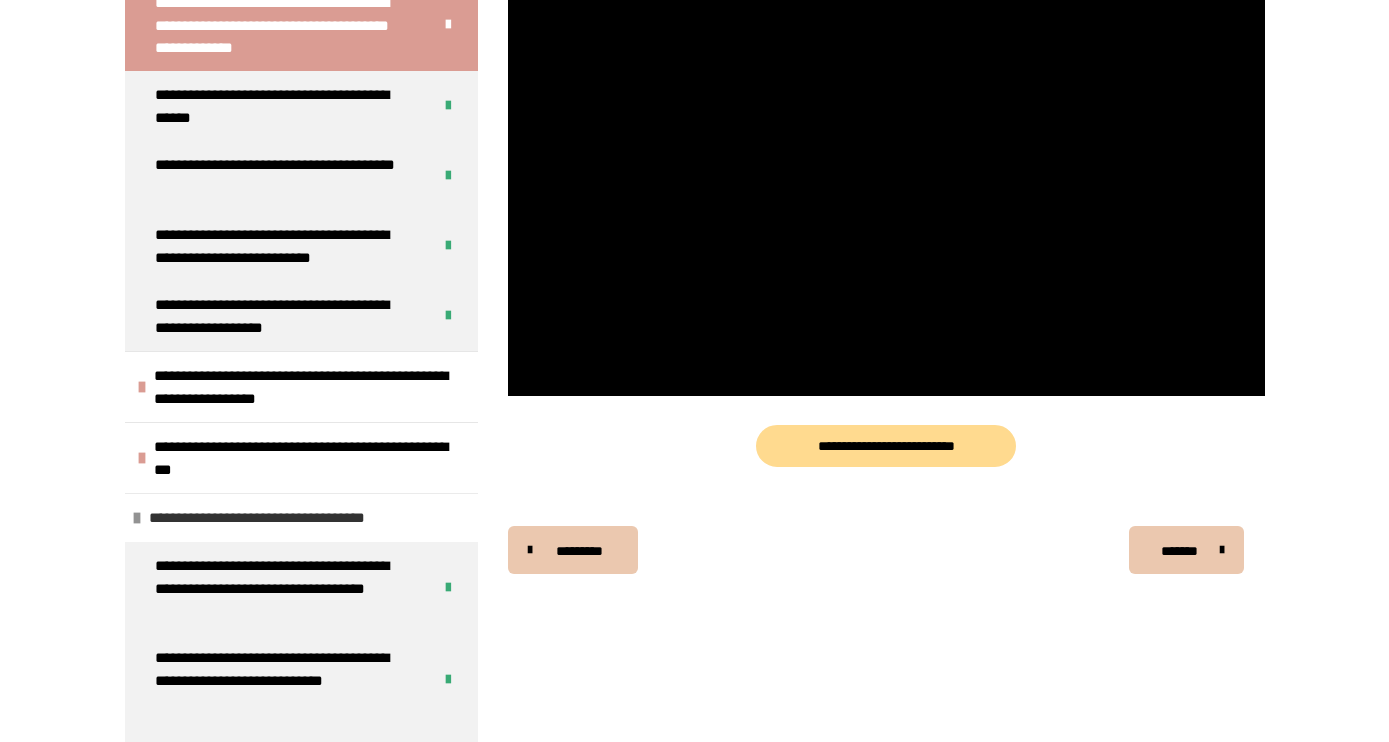 click at bounding box center [137, 518] 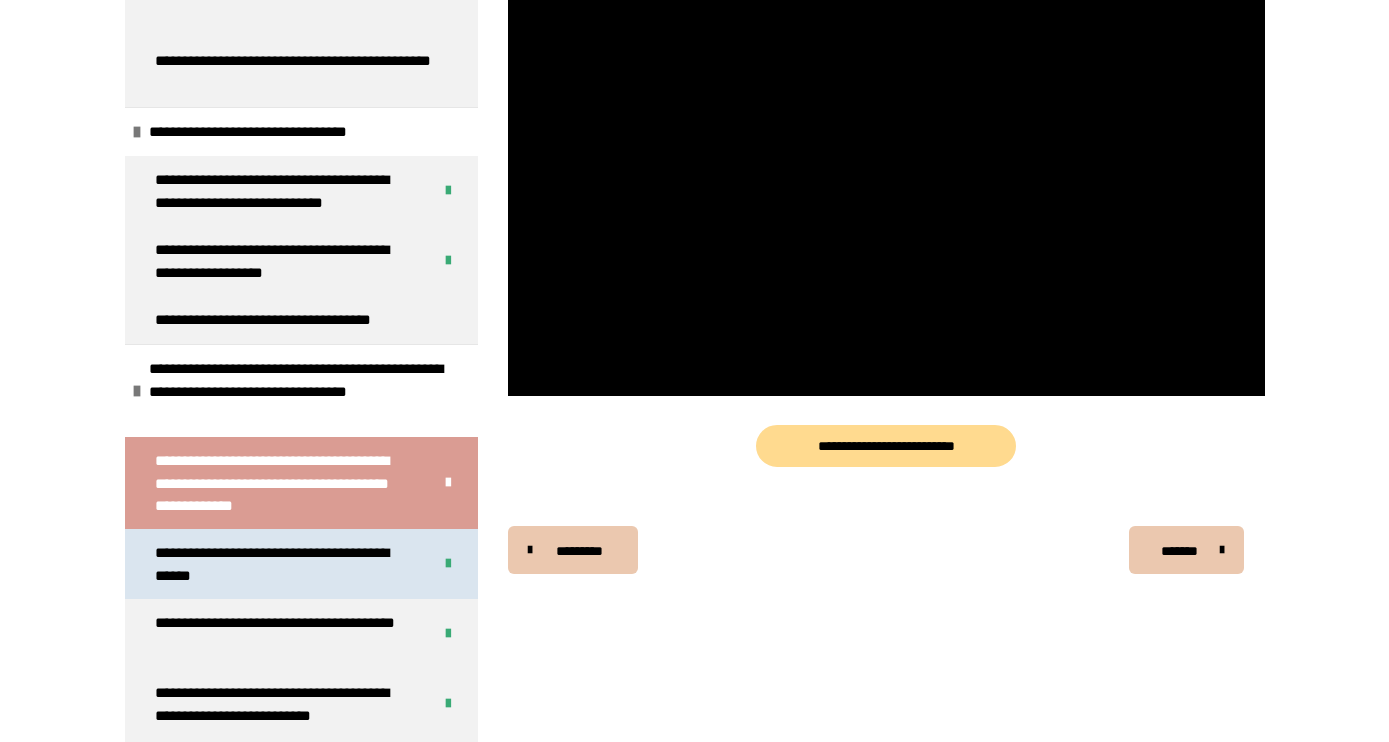 scroll, scrollTop: 185, scrollLeft: 0, axis: vertical 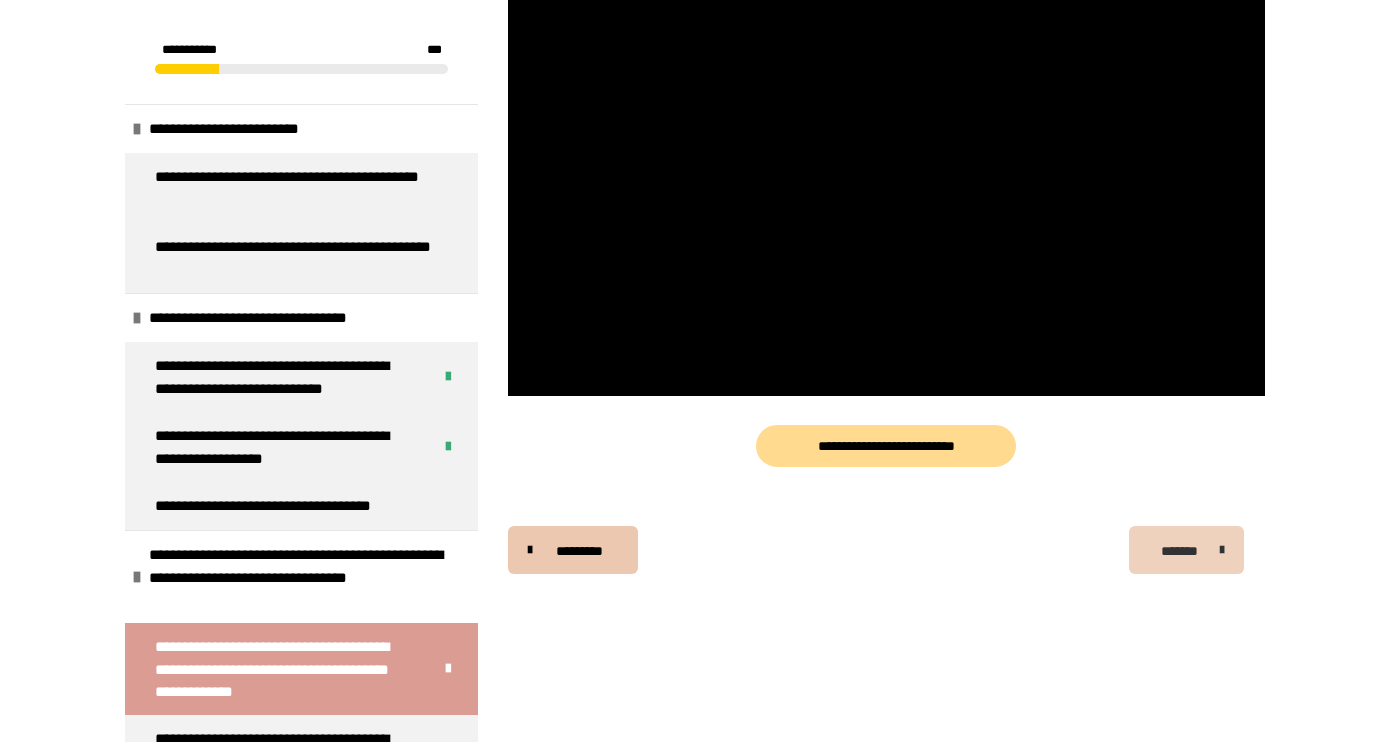 click on "*******" at bounding box center [1180, 551] 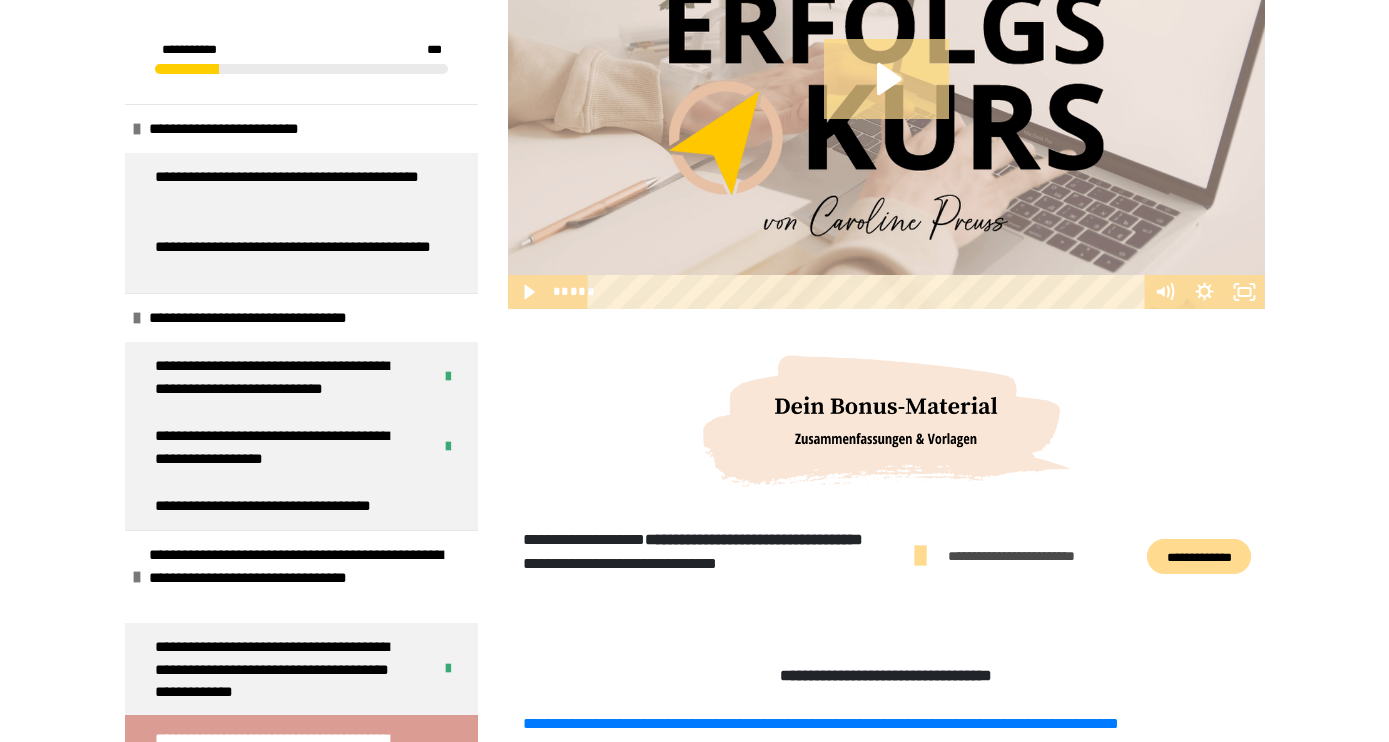 scroll, scrollTop: 526, scrollLeft: 0, axis: vertical 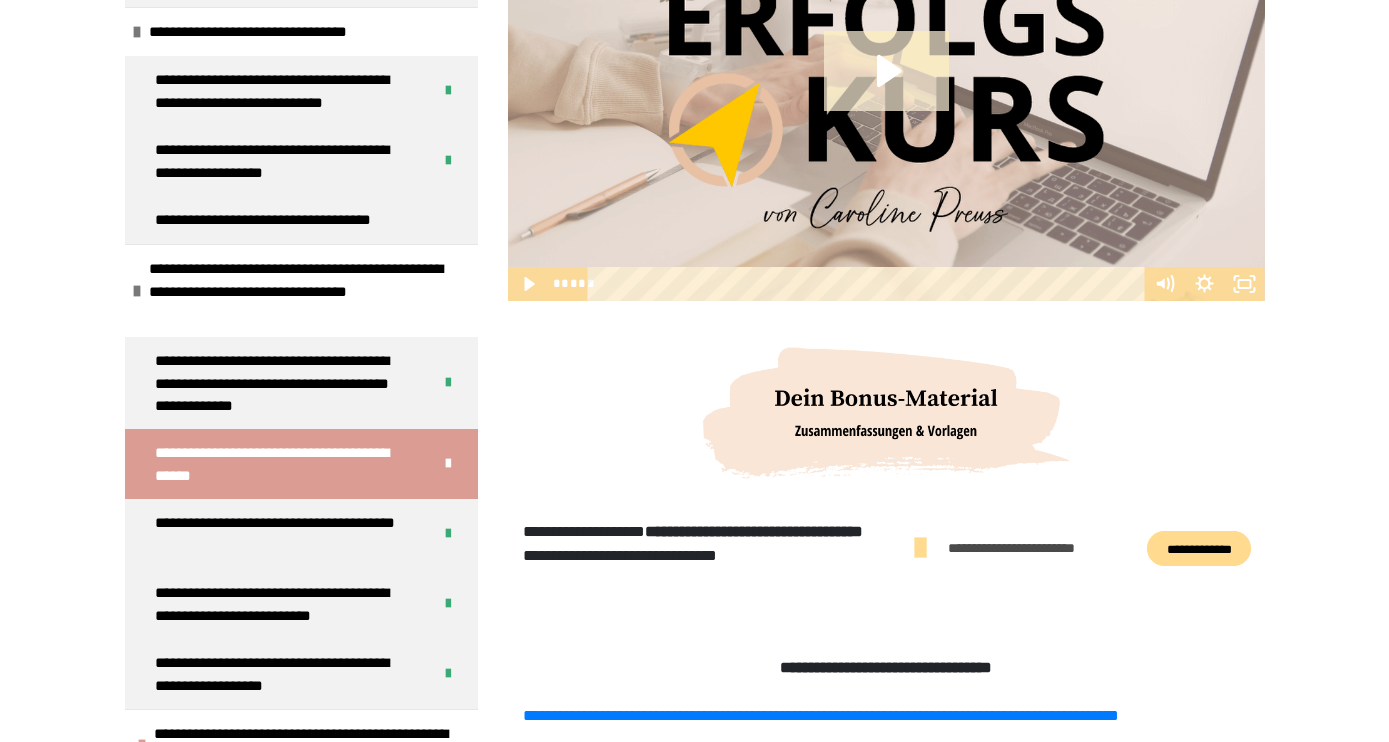 click 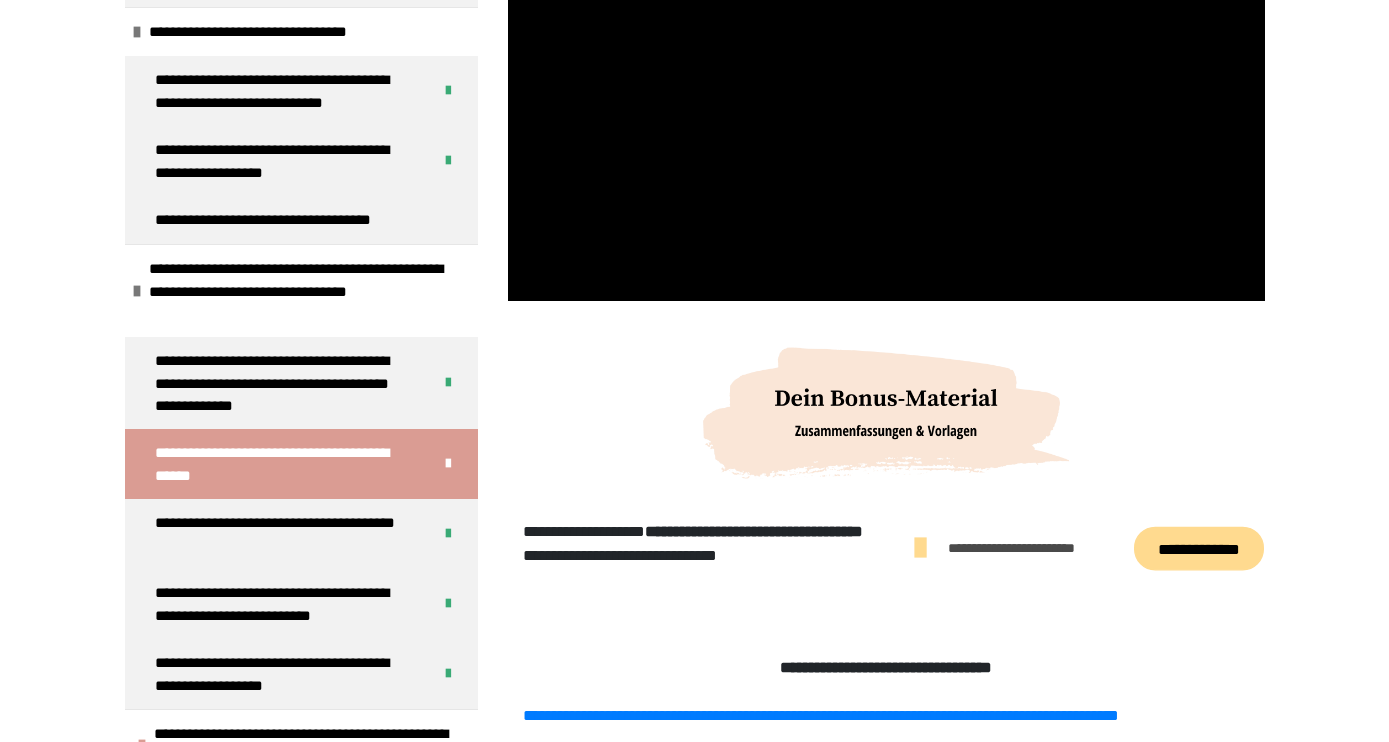 click on "**********" at bounding box center (1199, 549) 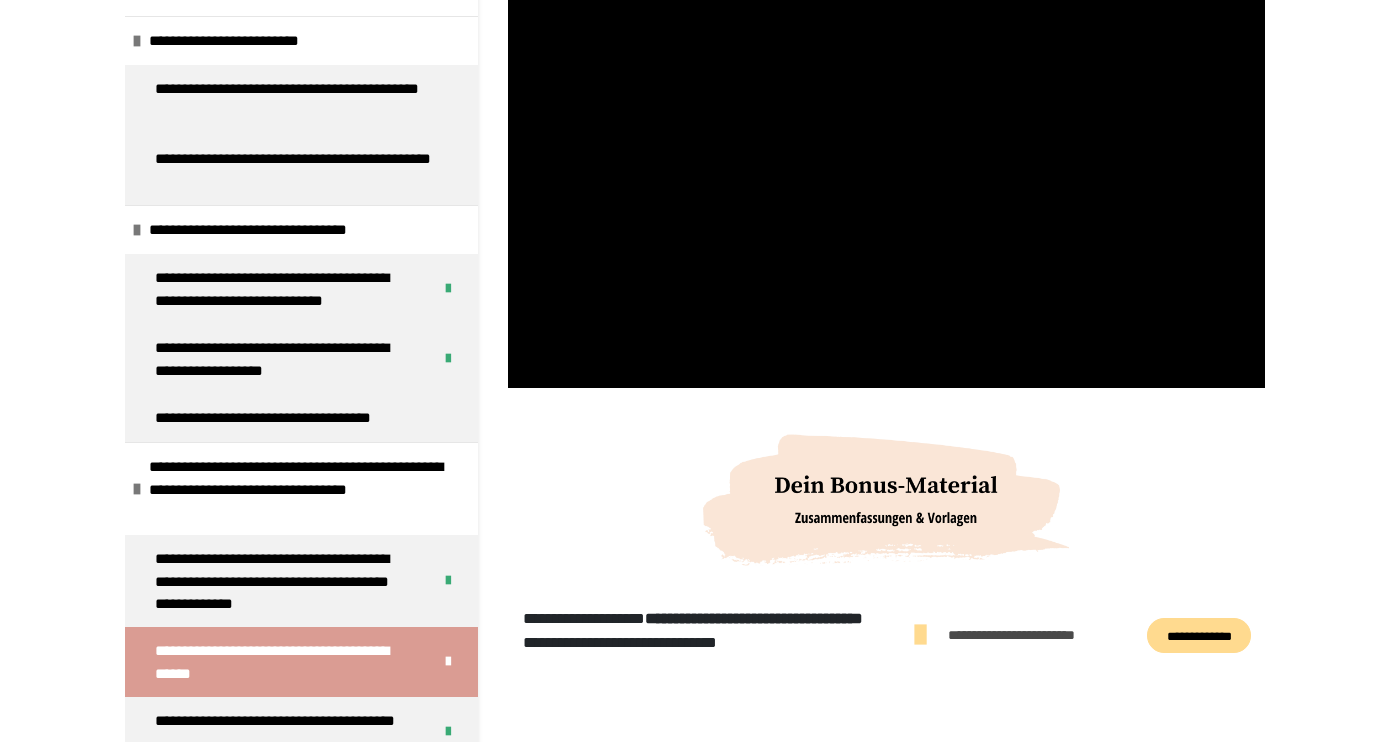 scroll, scrollTop: 258, scrollLeft: 0, axis: vertical 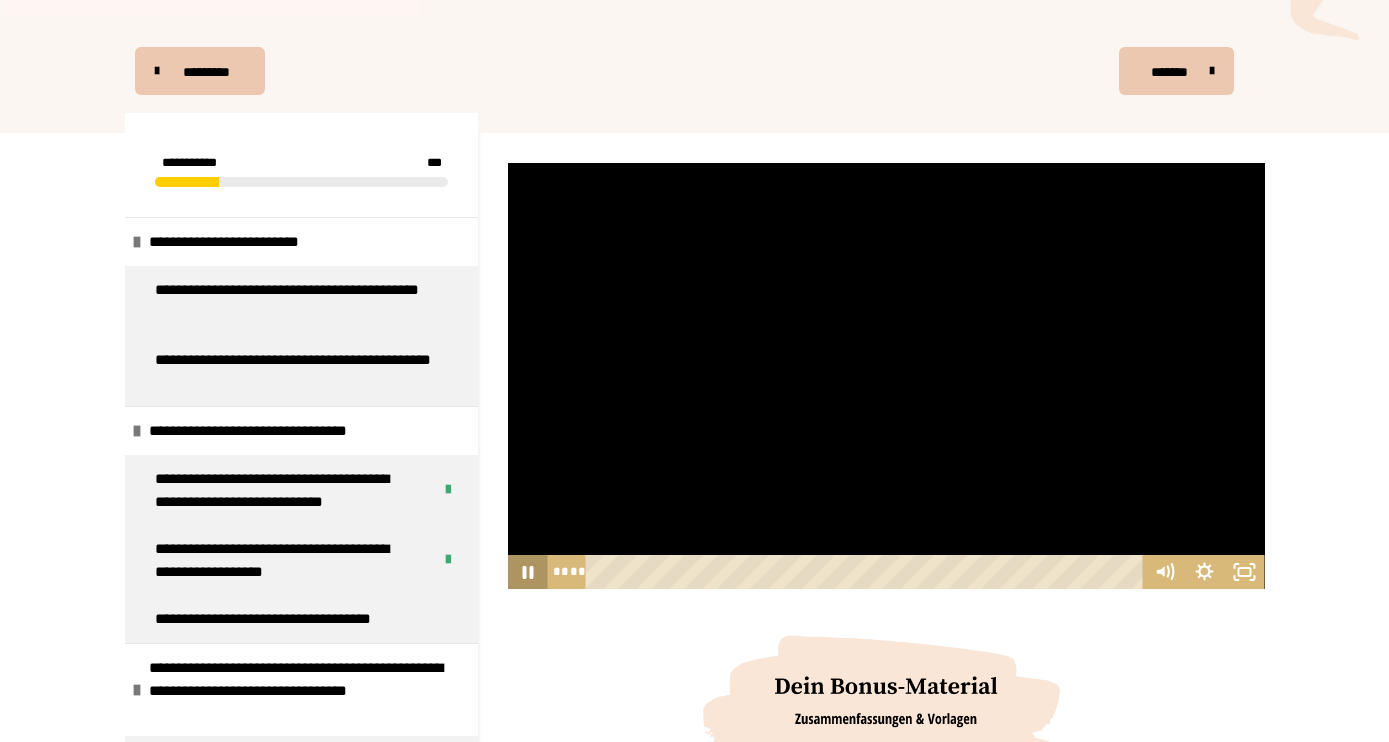 click 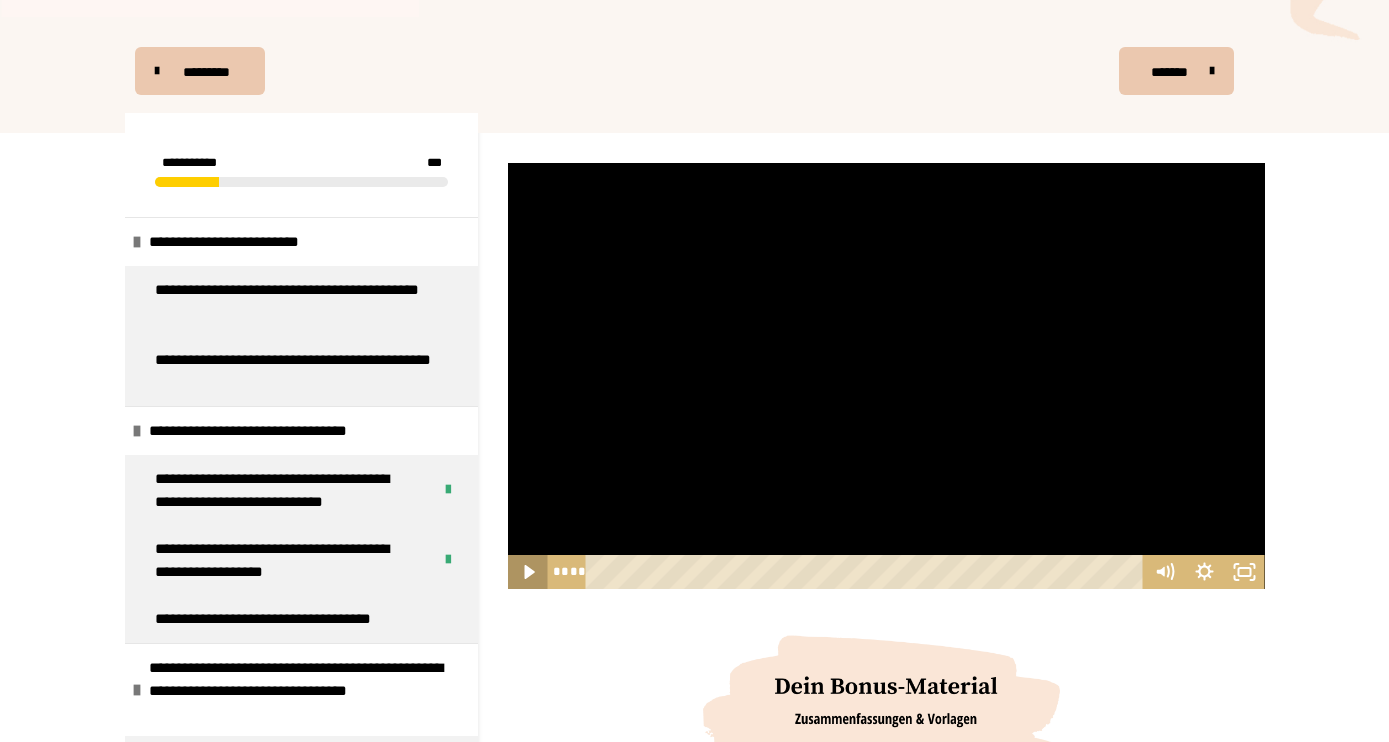 click 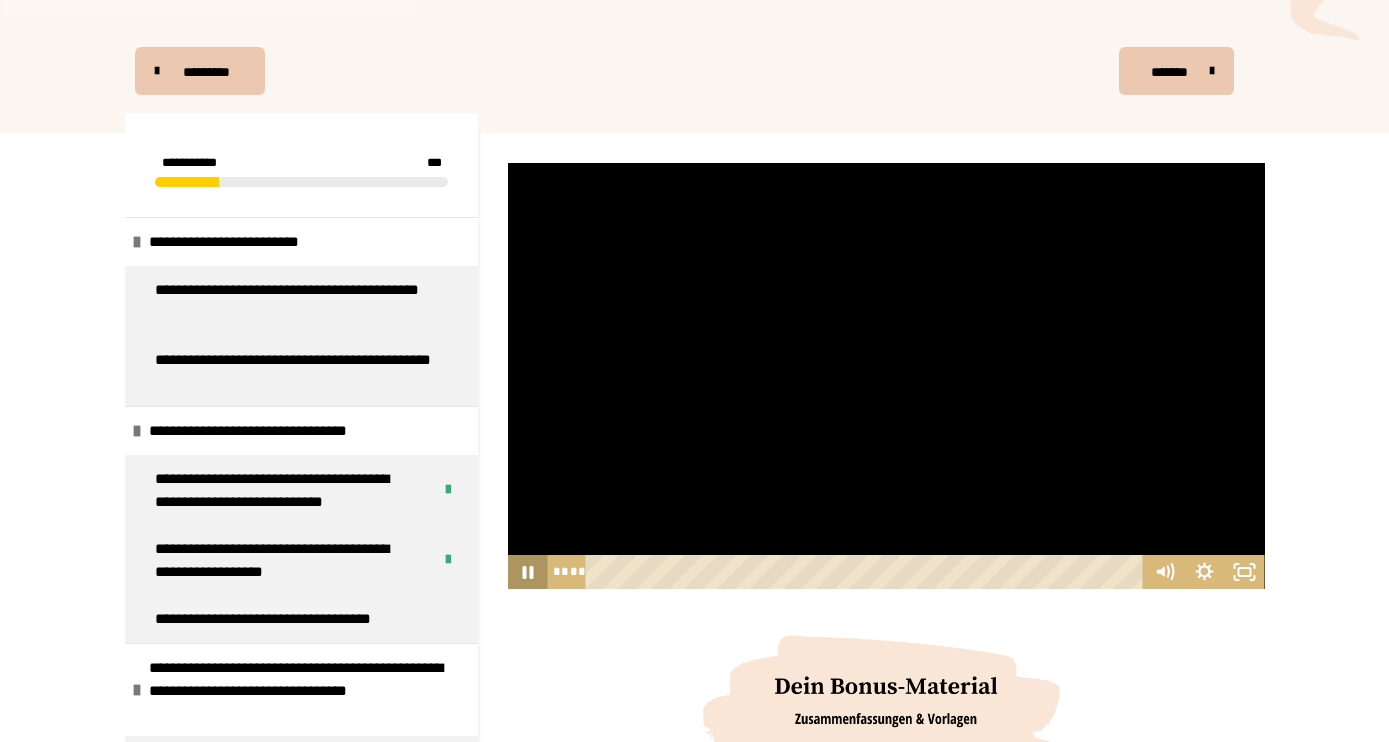 click 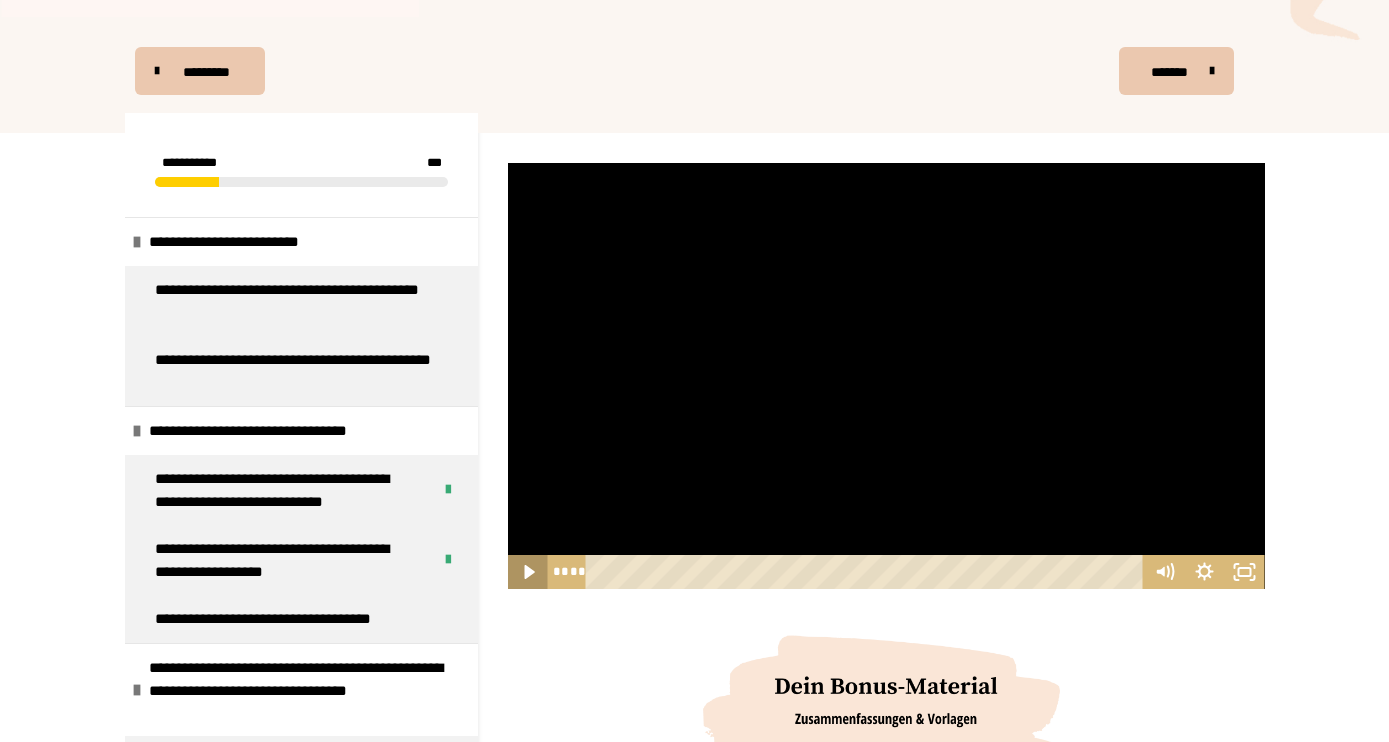 type 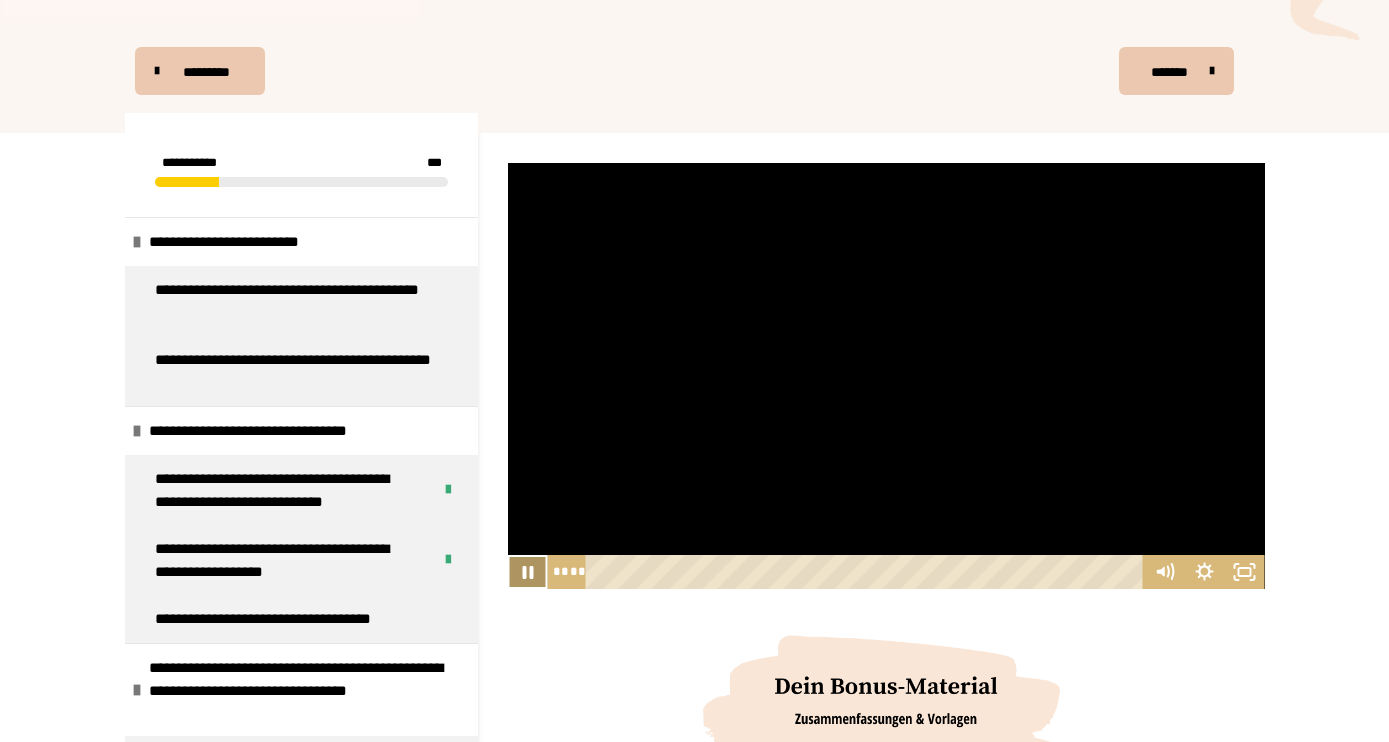 click 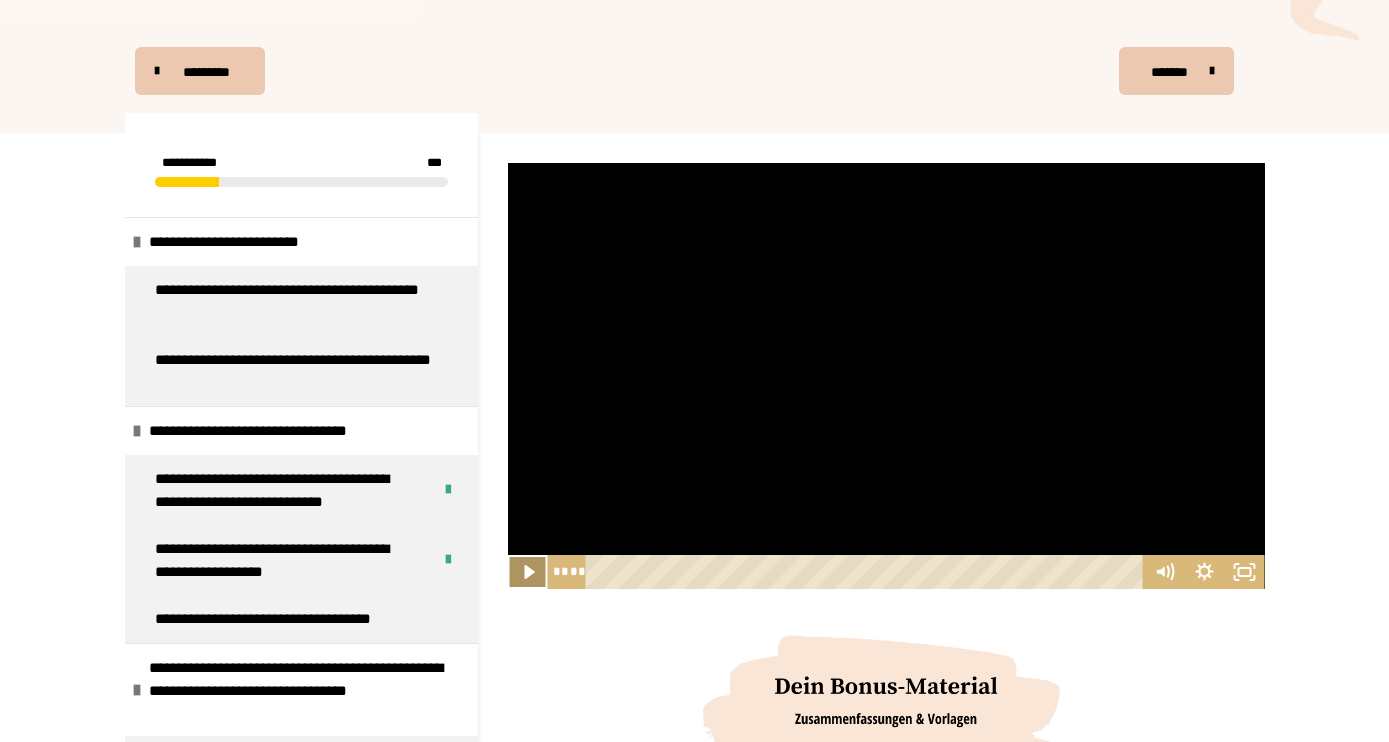click 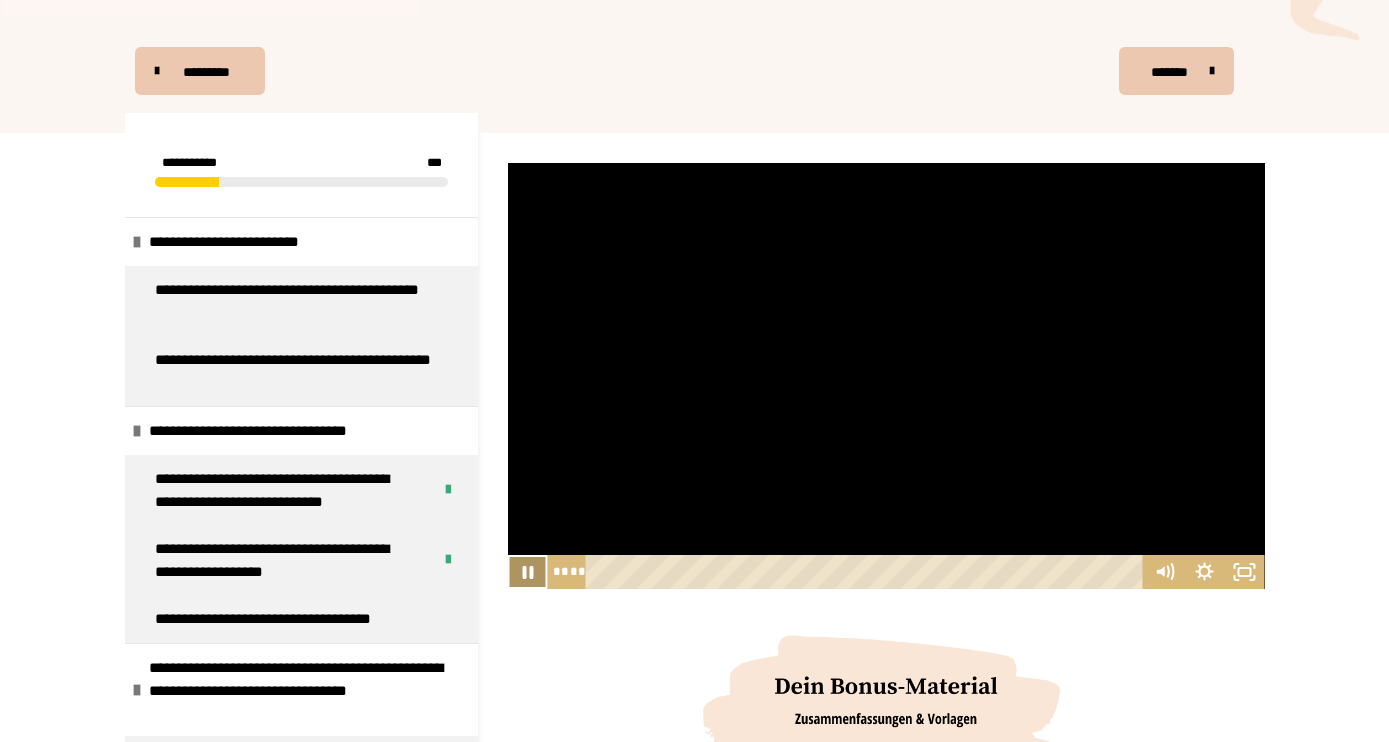 click 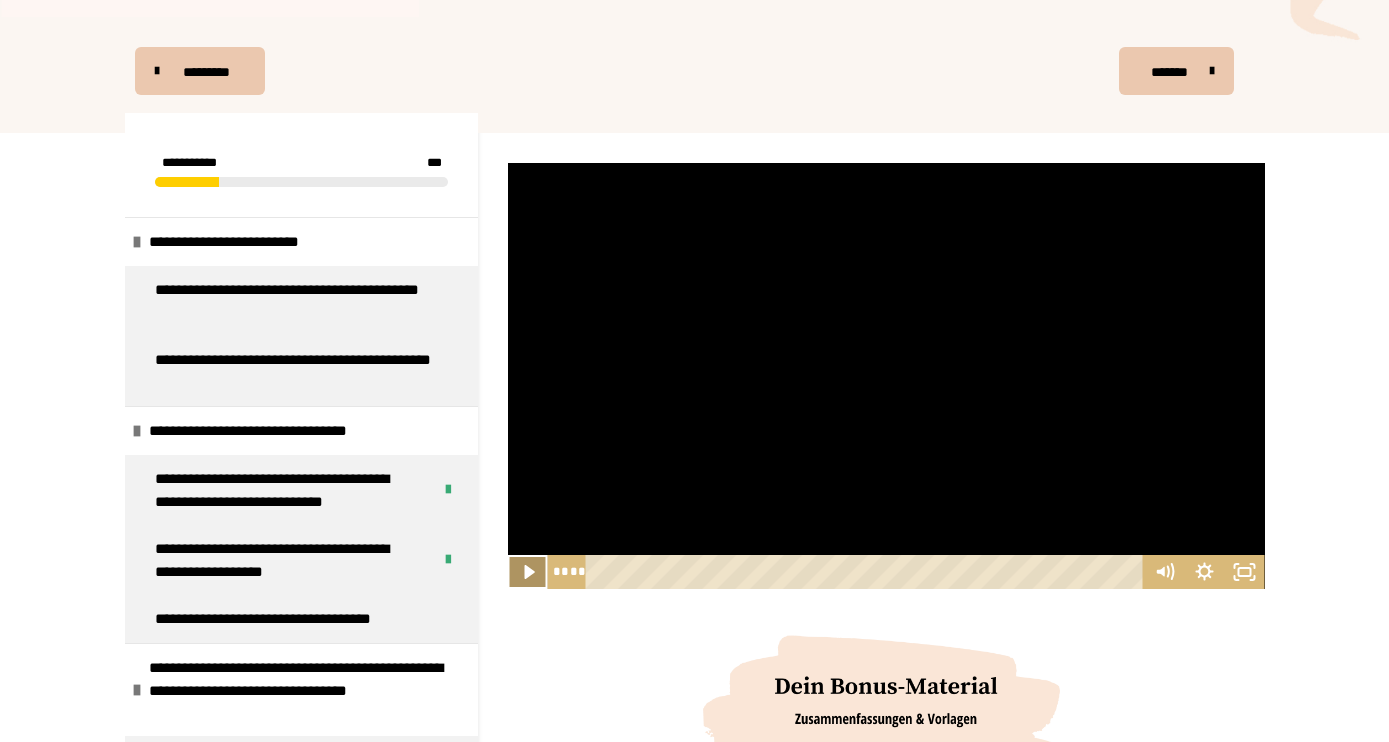 click 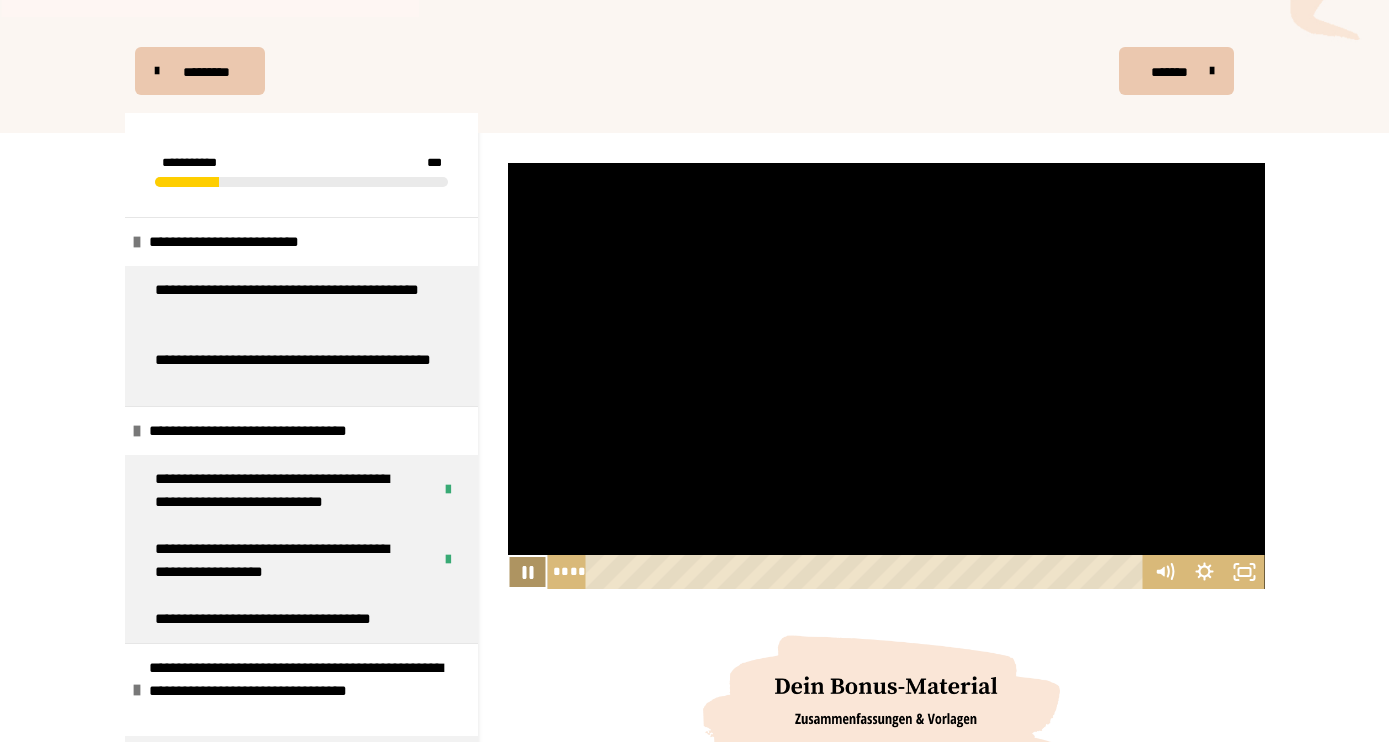 click 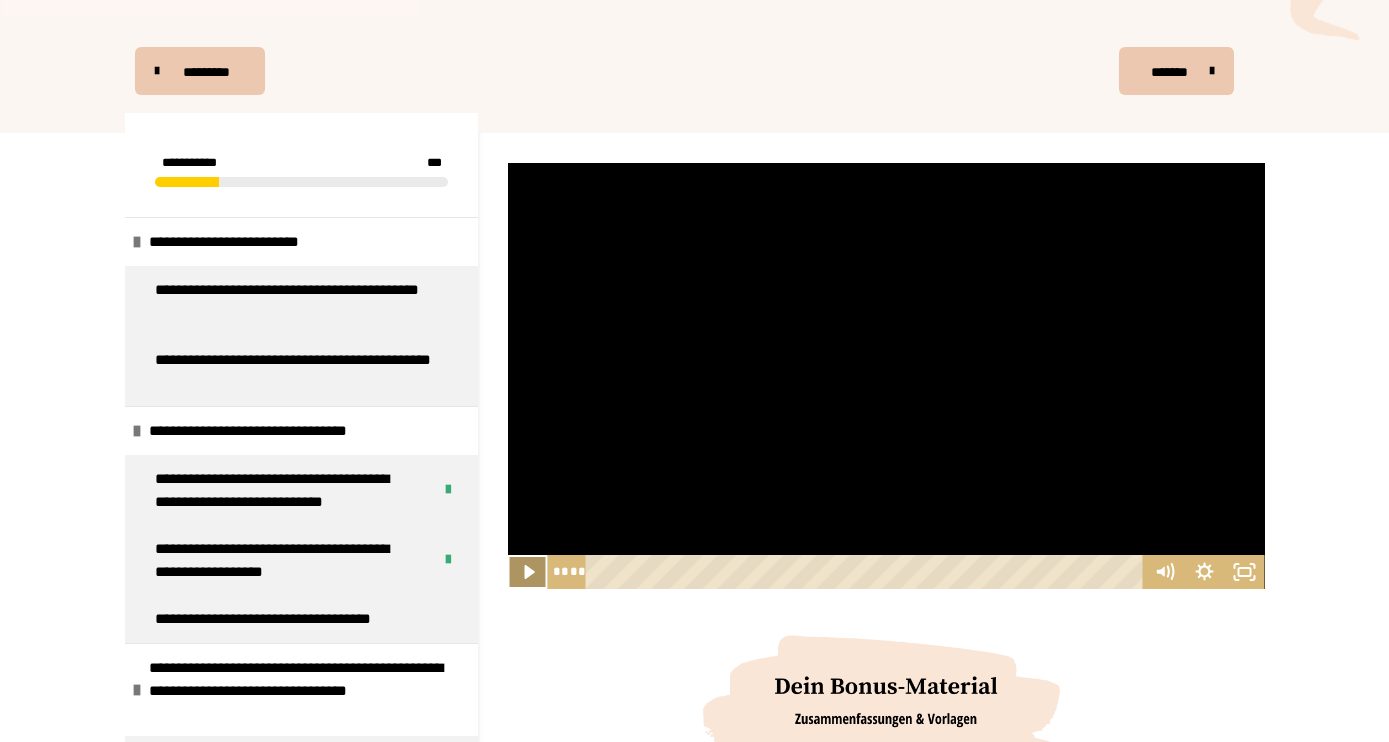 click 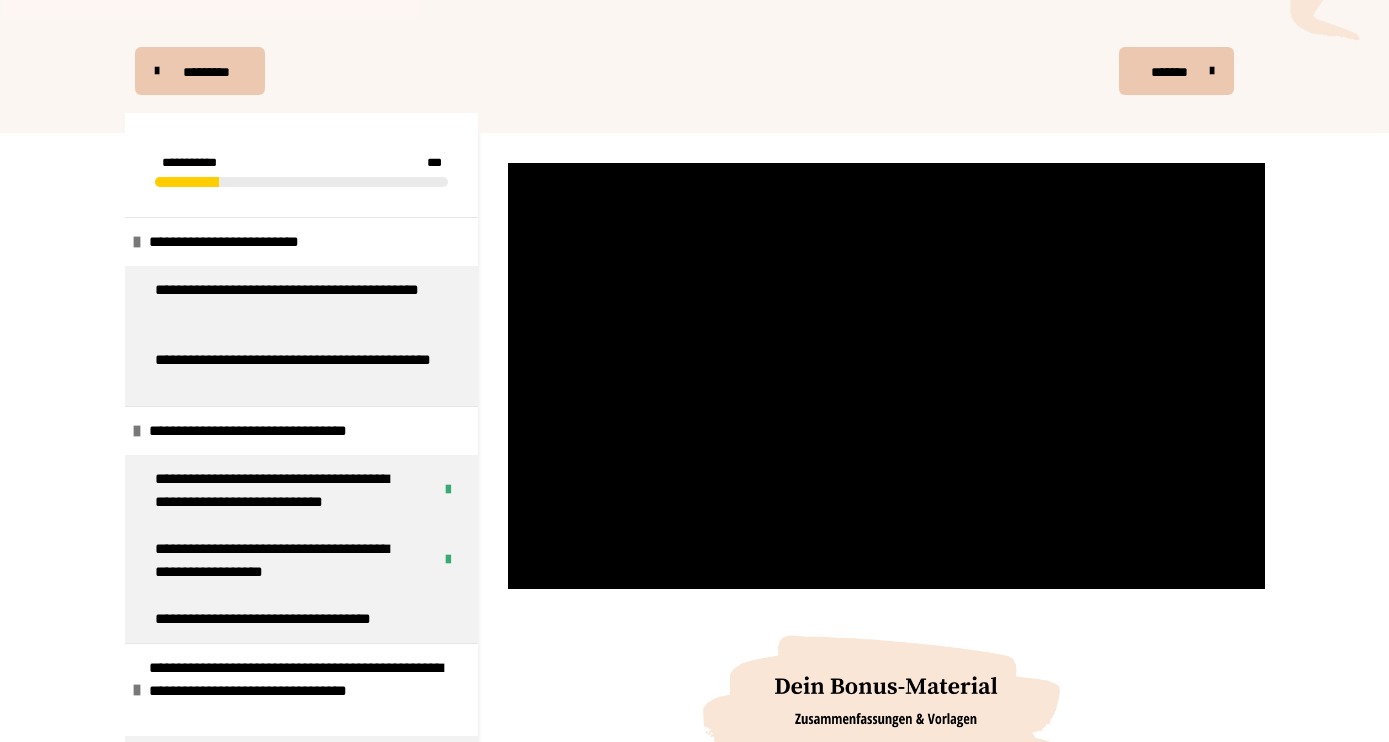 click at bounding box center (528, 572) 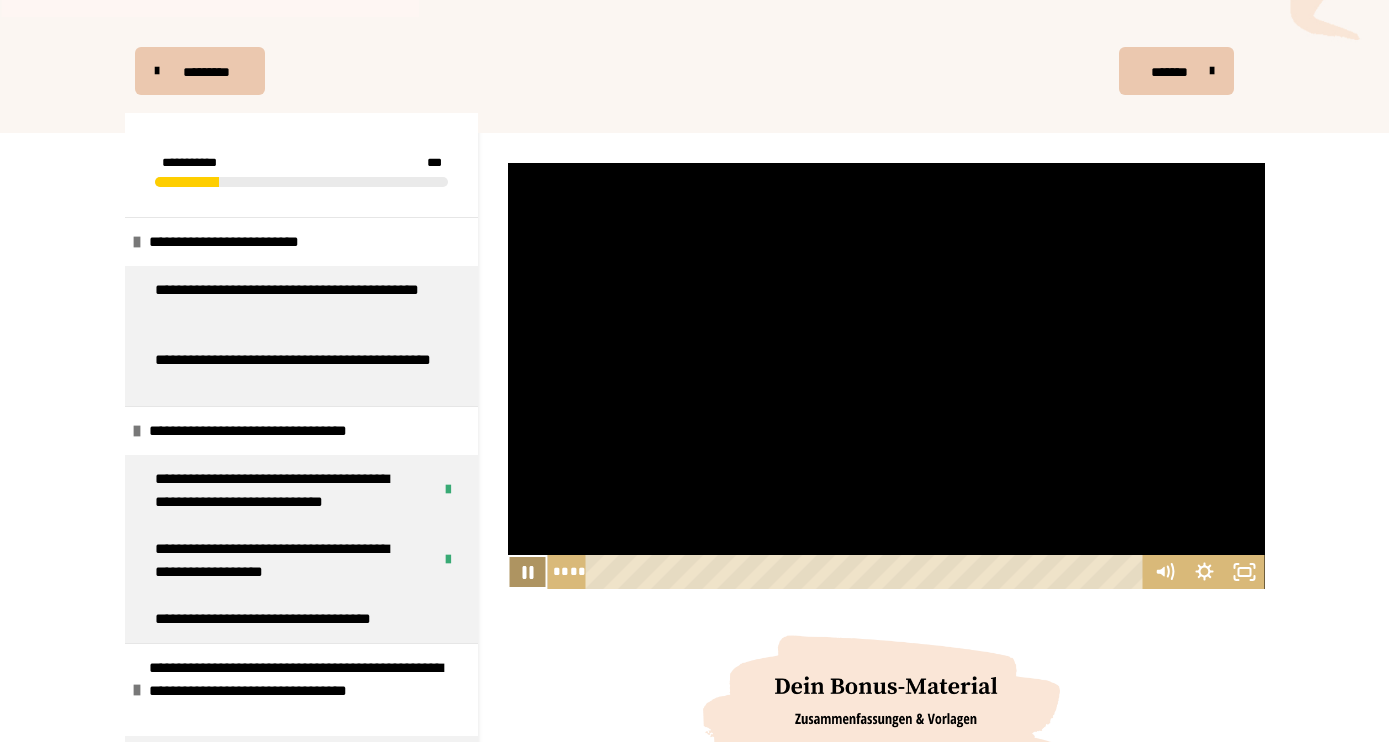 click 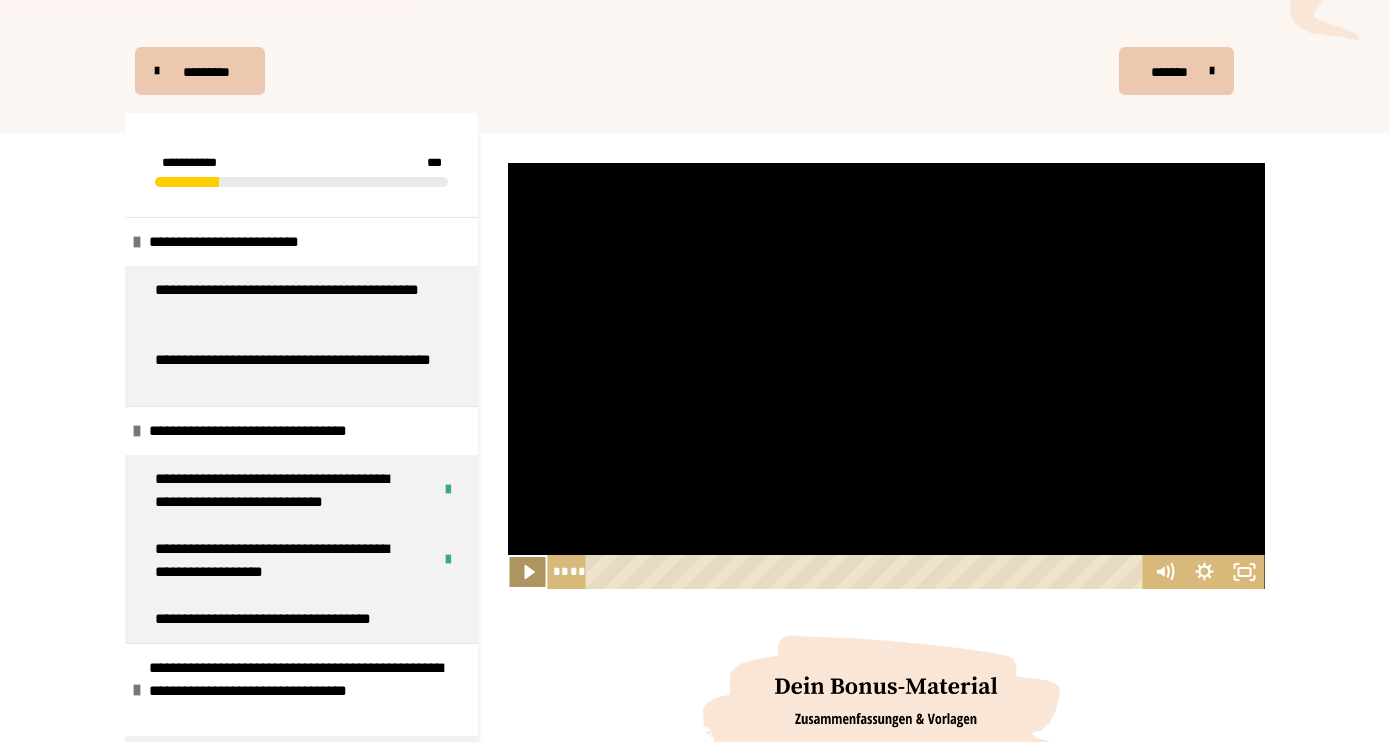 click 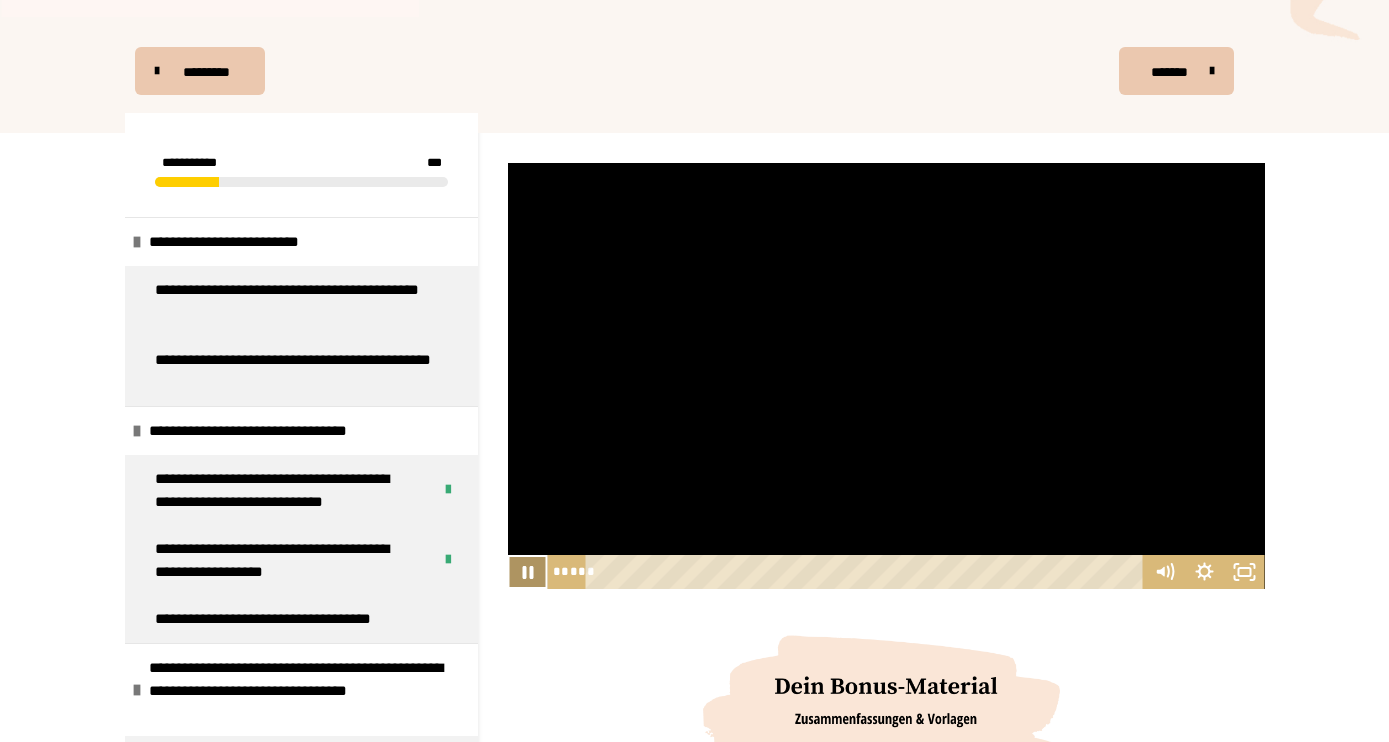 click 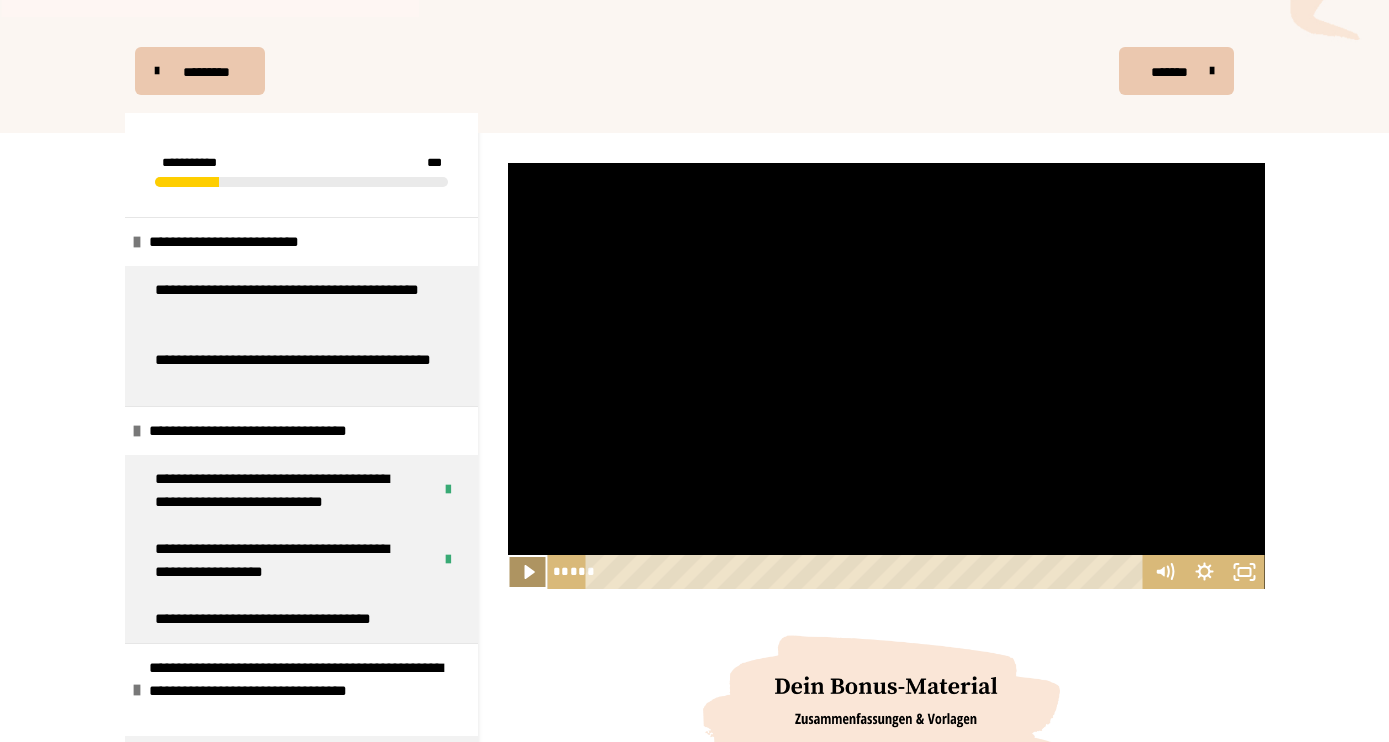 click 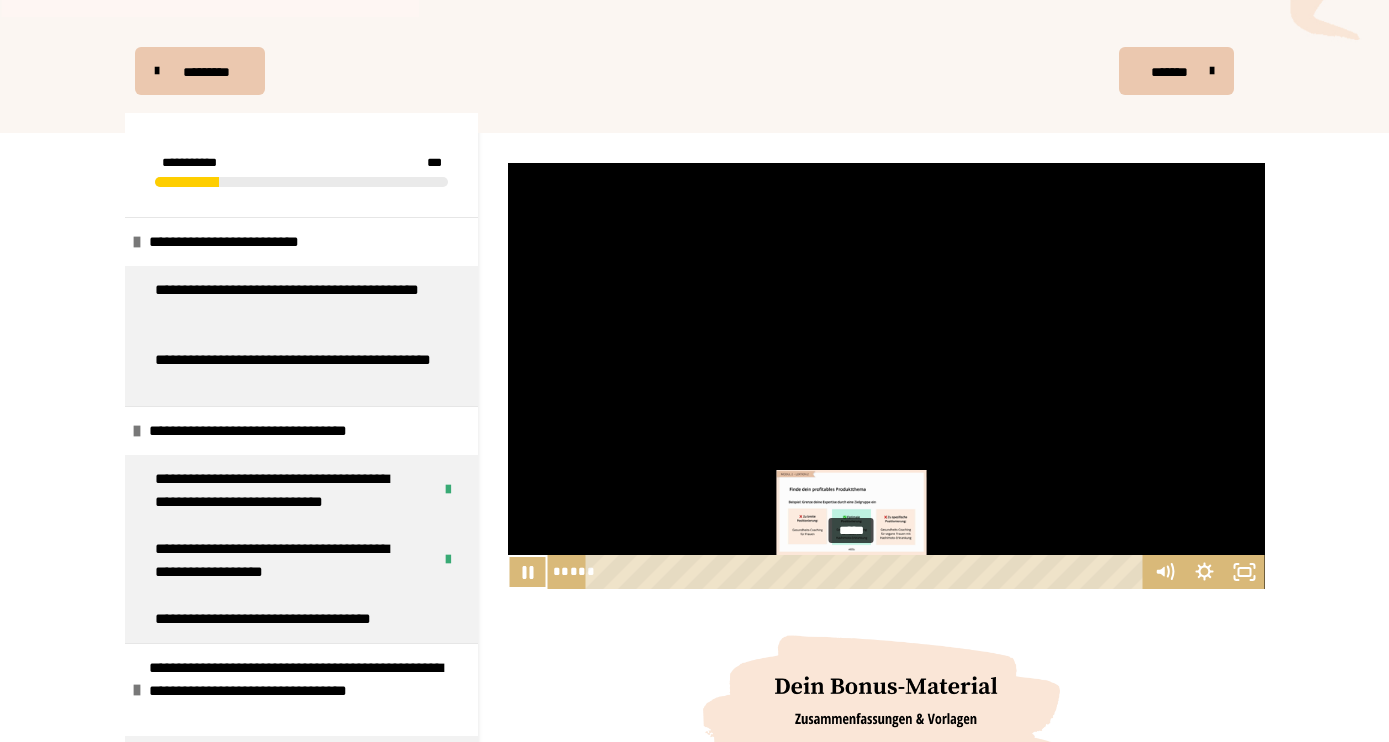 click on "*****" at bounding box center [867, 572] 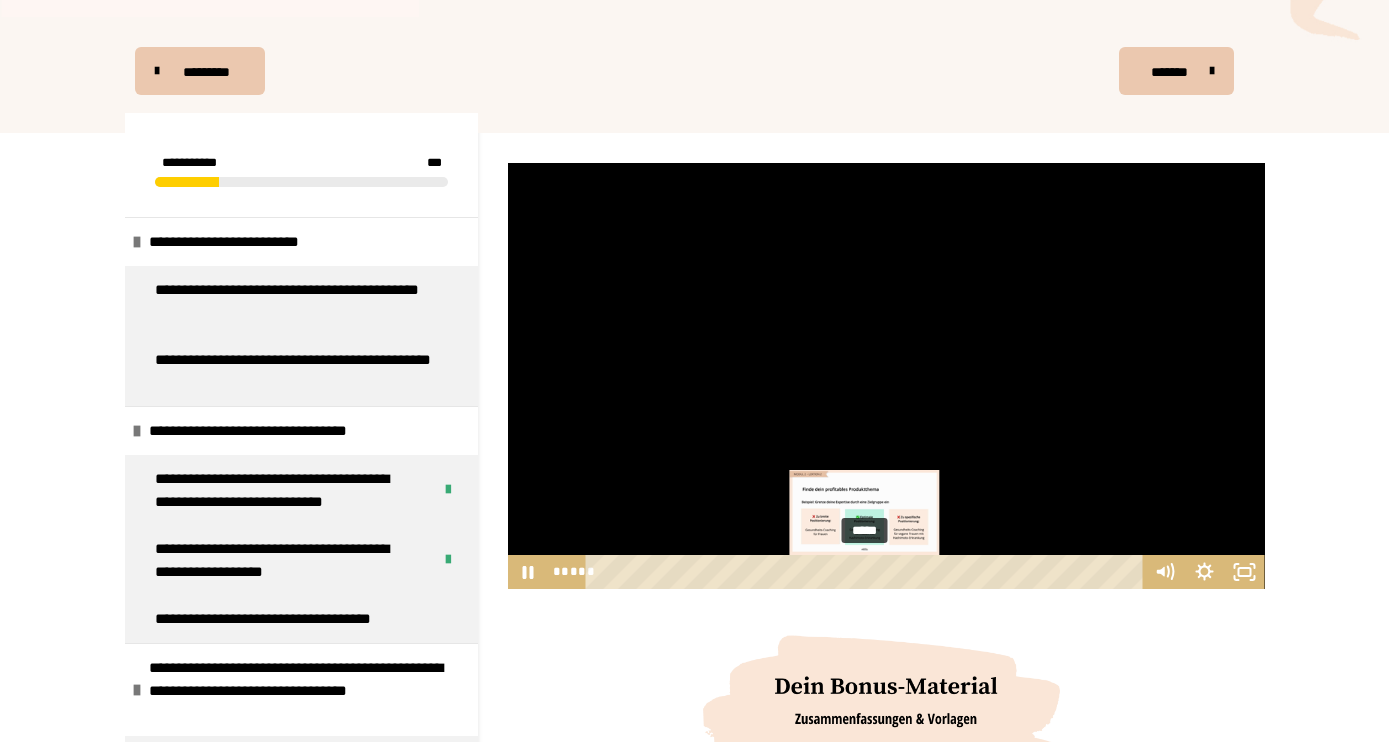 click on "*****" at bounding box center (867, 572) 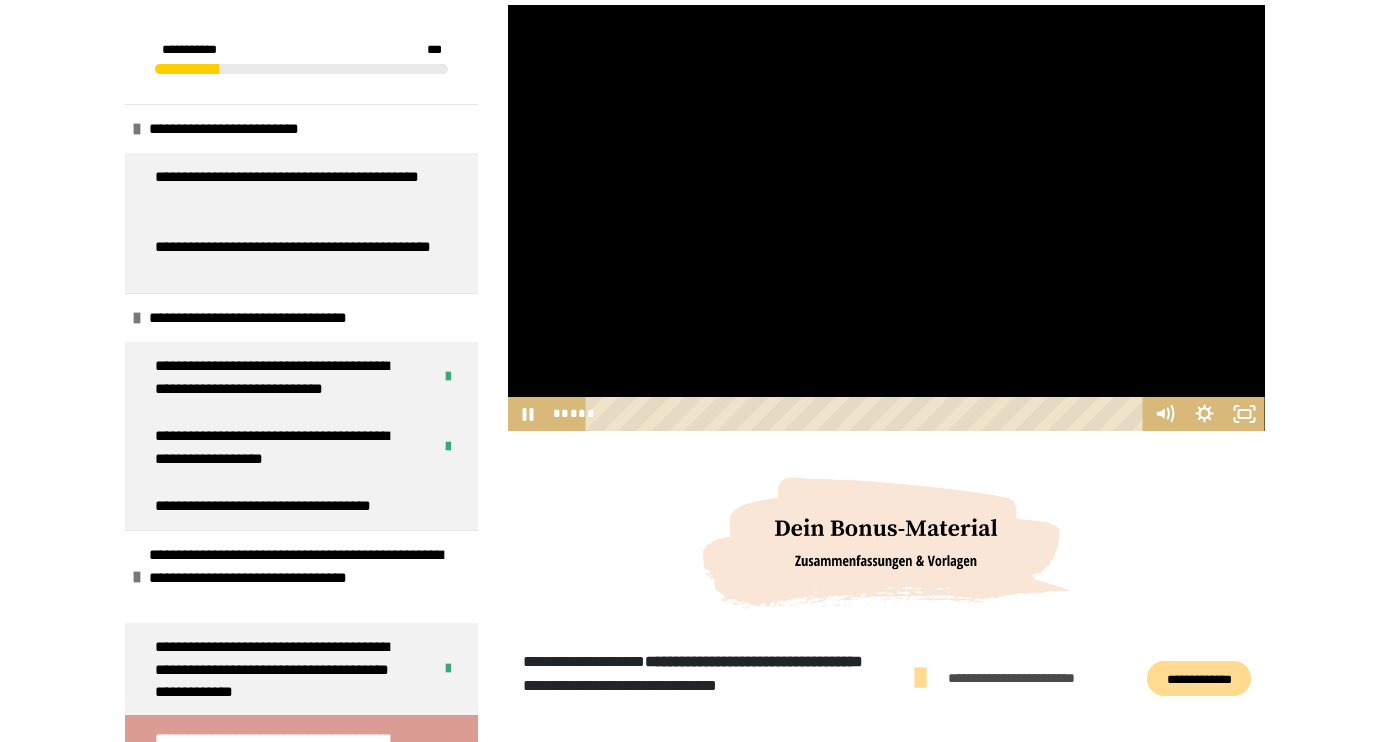 scroll, scrollTop: 384, scrollLeft: 0, axis: vertical 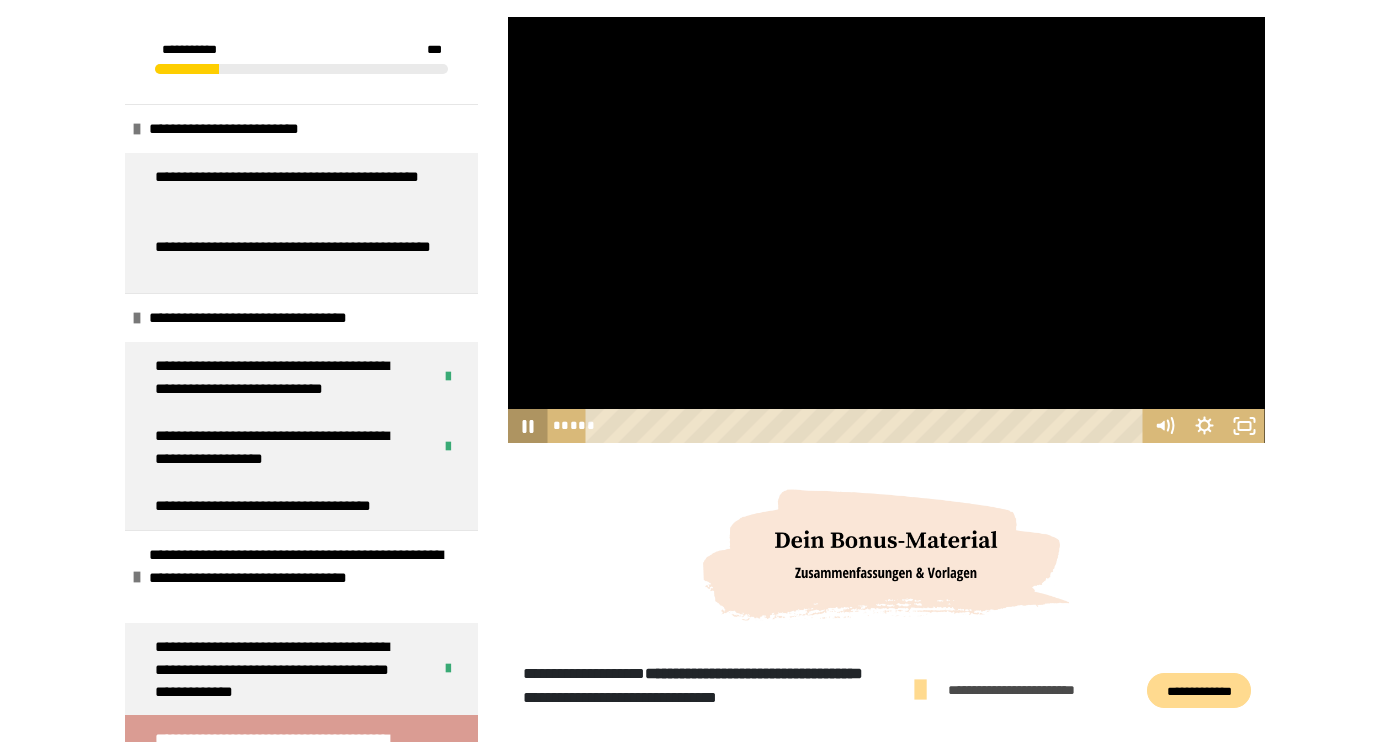 click 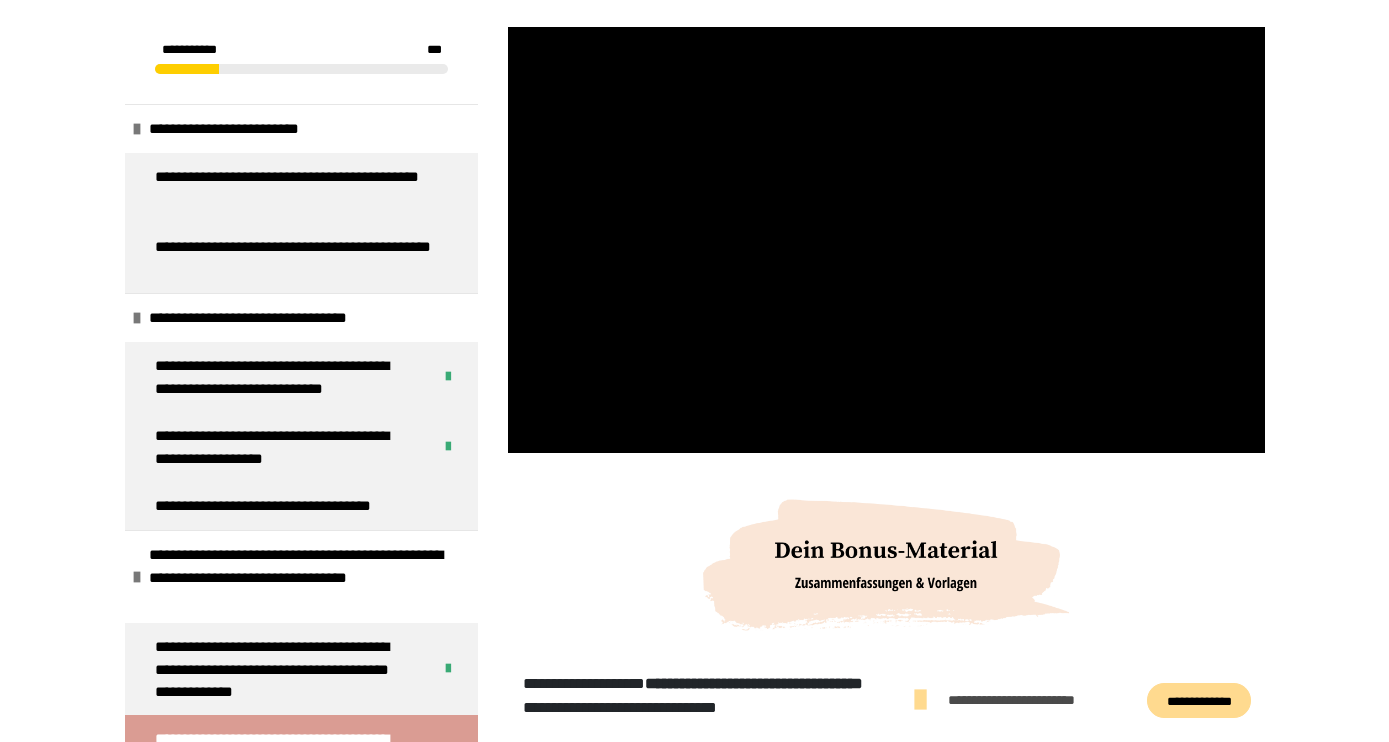scroll, scrollTop: 378, scrollLeft: 0, axis: vertical 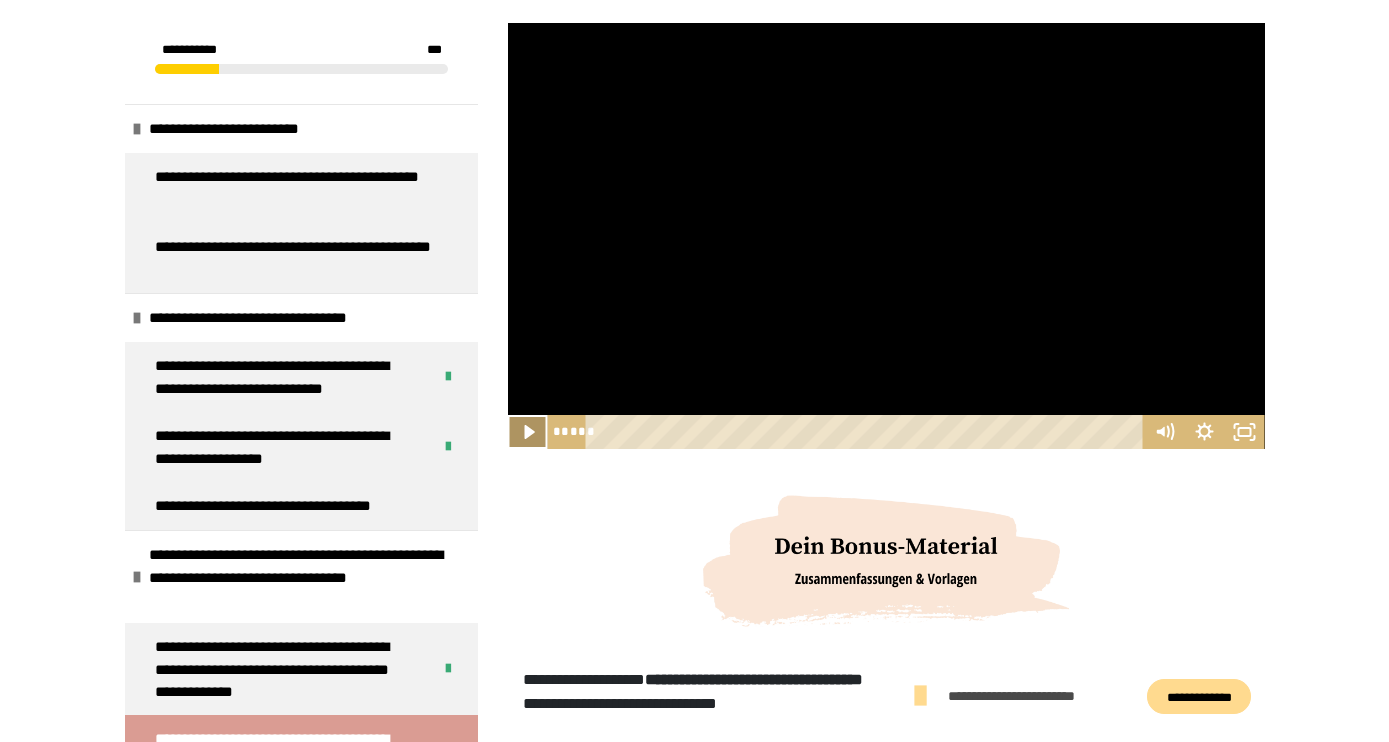click 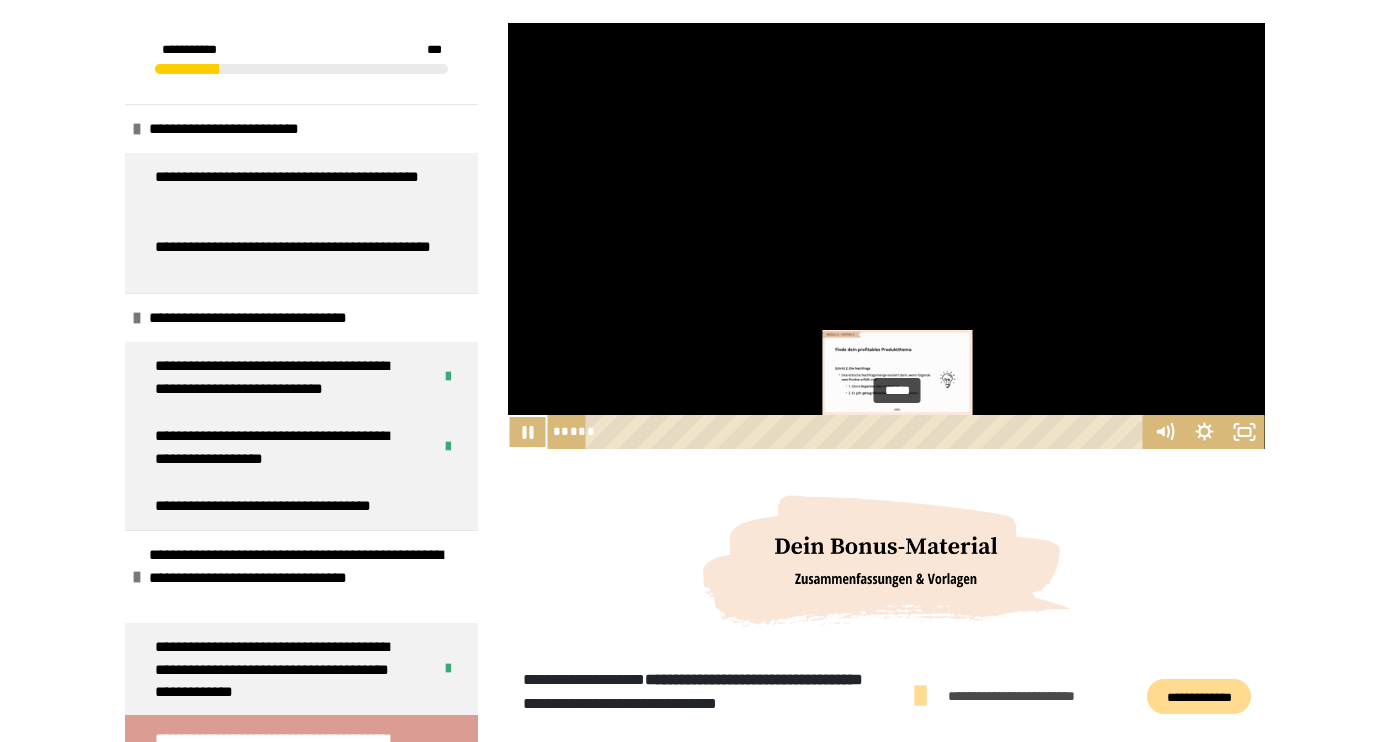 click on "*****" at bounding box center [867, 432] 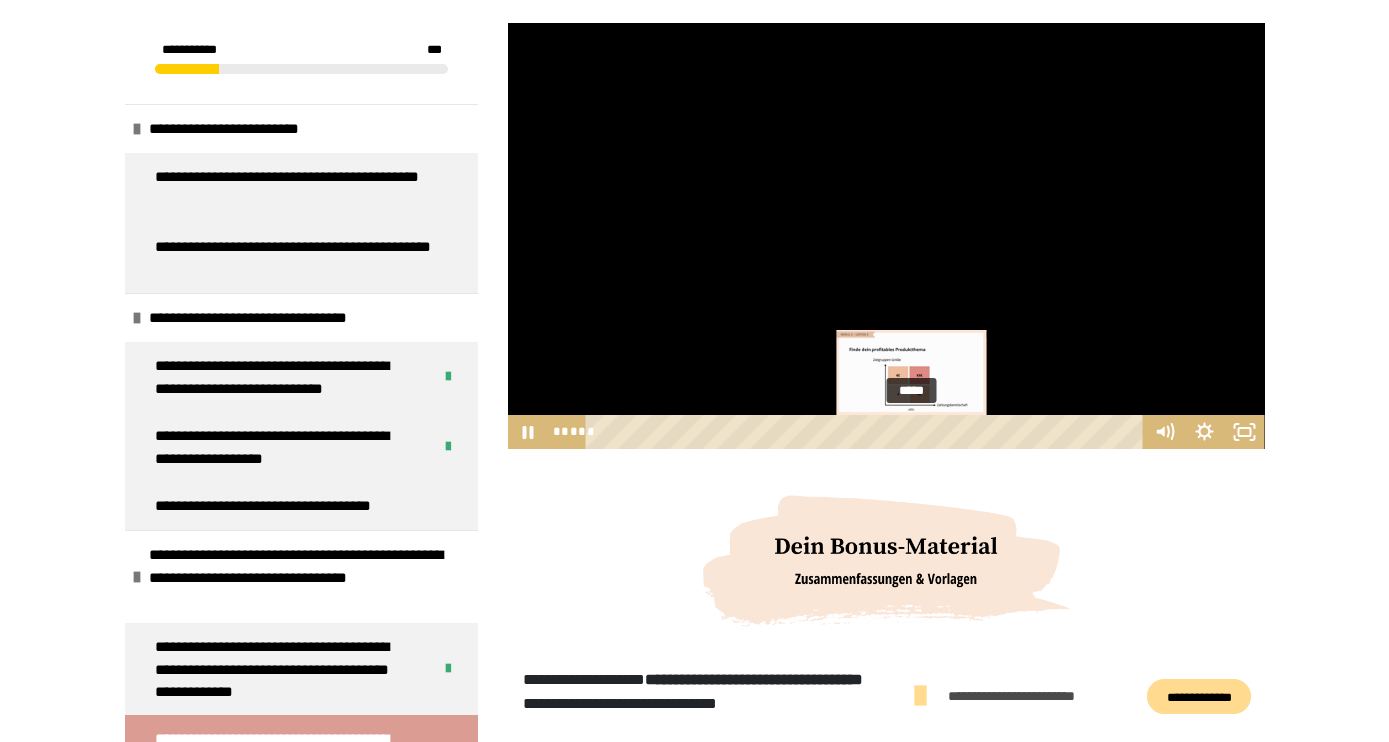 click on "*****" at bounding box center [867, 432] 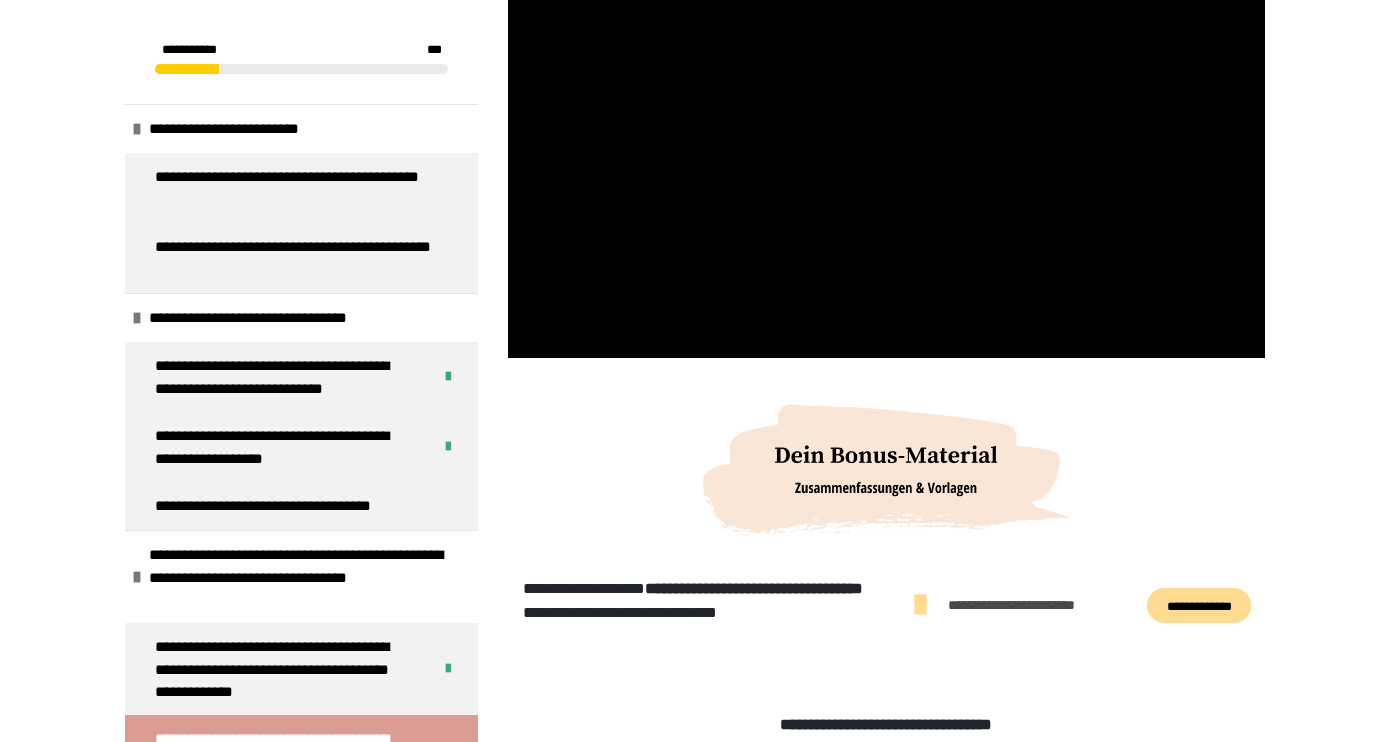 scroll, scrollTop: 471, scrollLeft: 0, axis: vertical 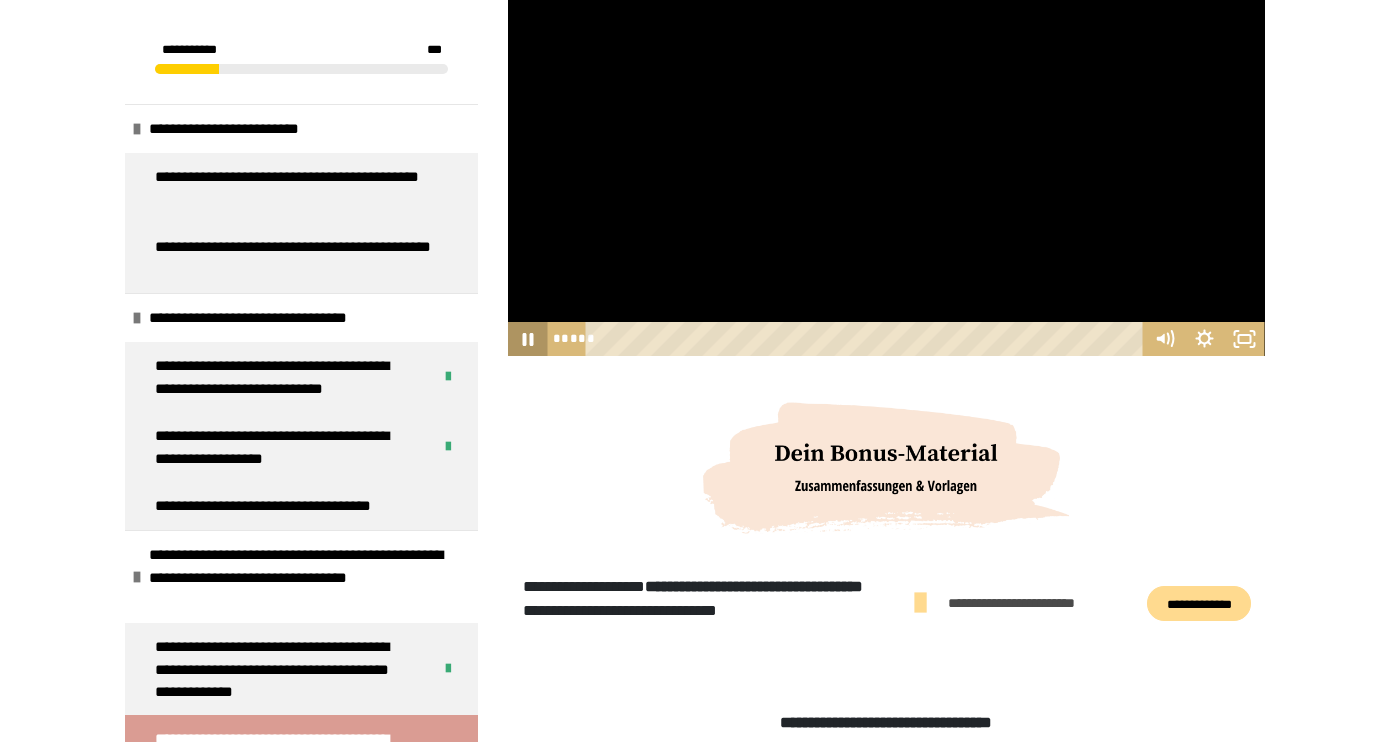 click 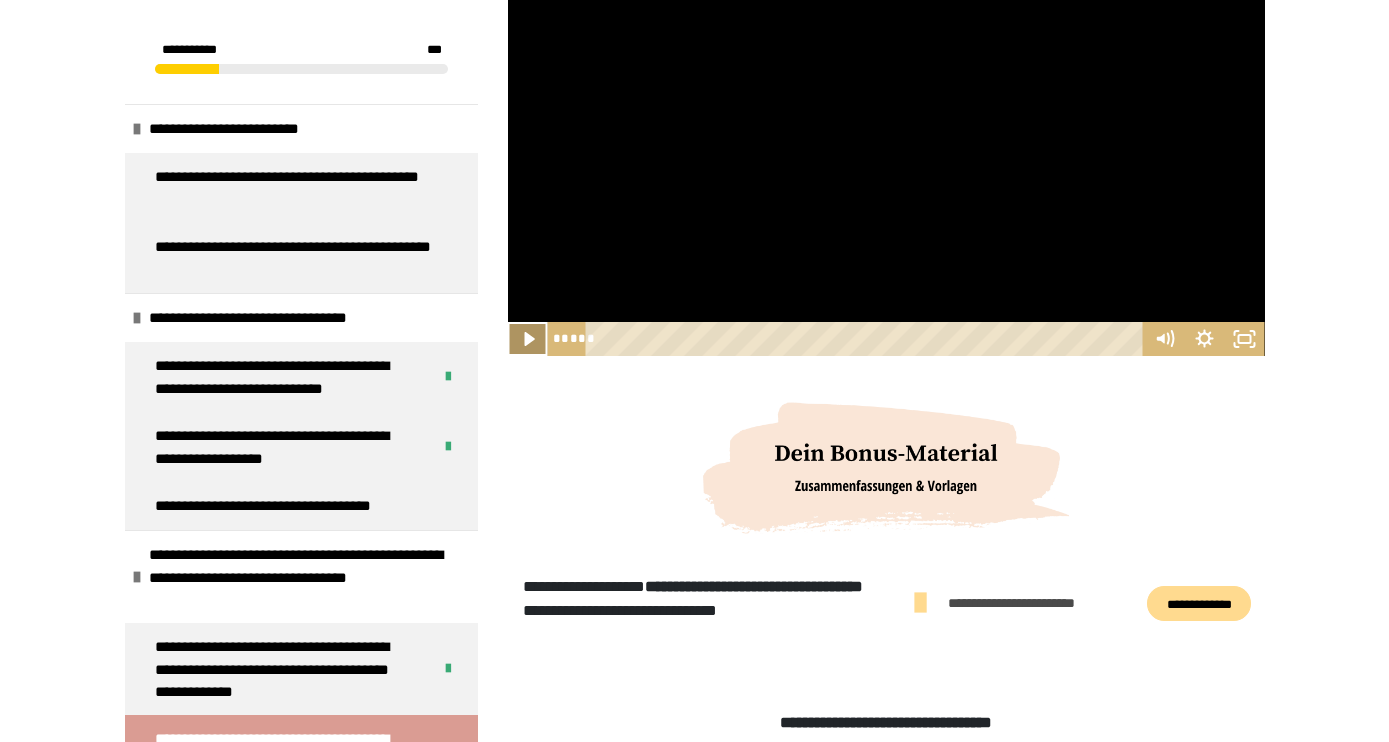 click 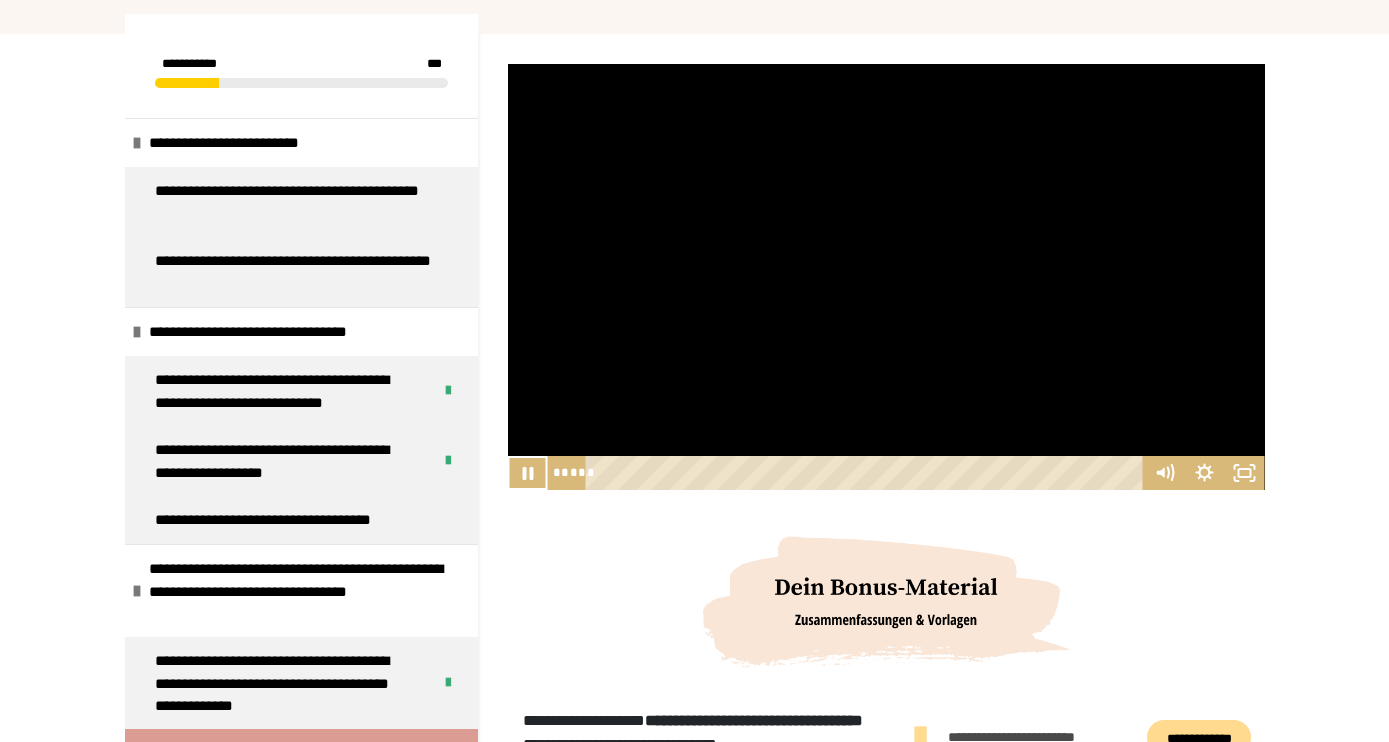 scroll, scrollTop: 333, scrollLeft: 0, axis: vertical 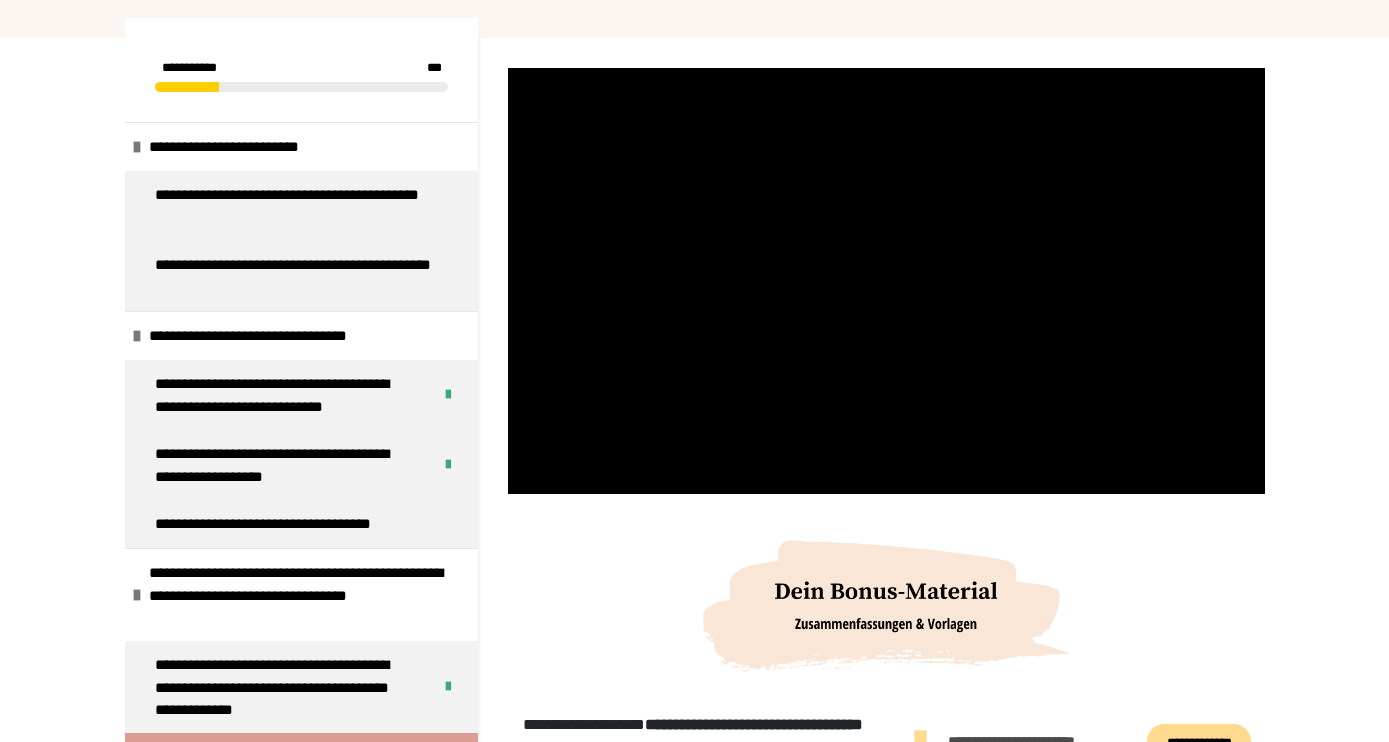 click at bounding box center (528, 477) 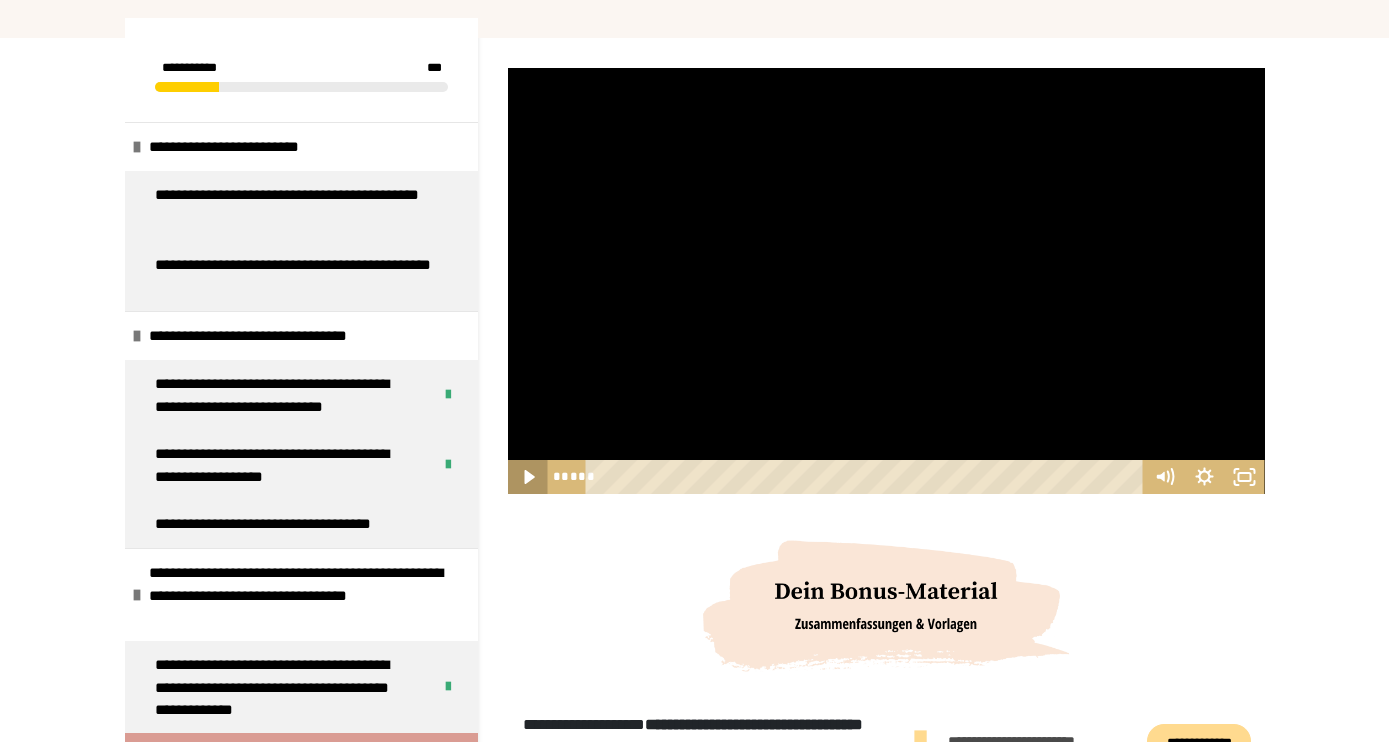 click 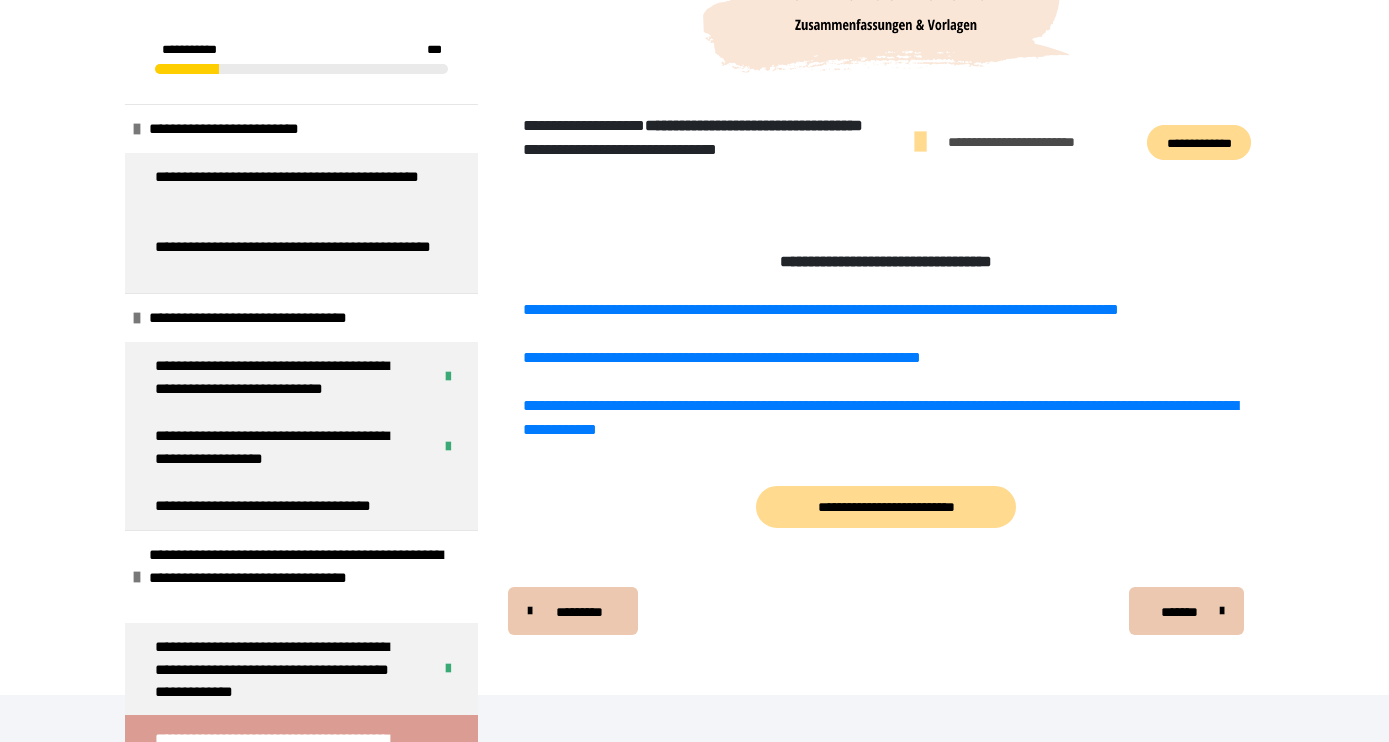 scroll, scrollTop: 932, scrollLeft: 0, axis: vertical 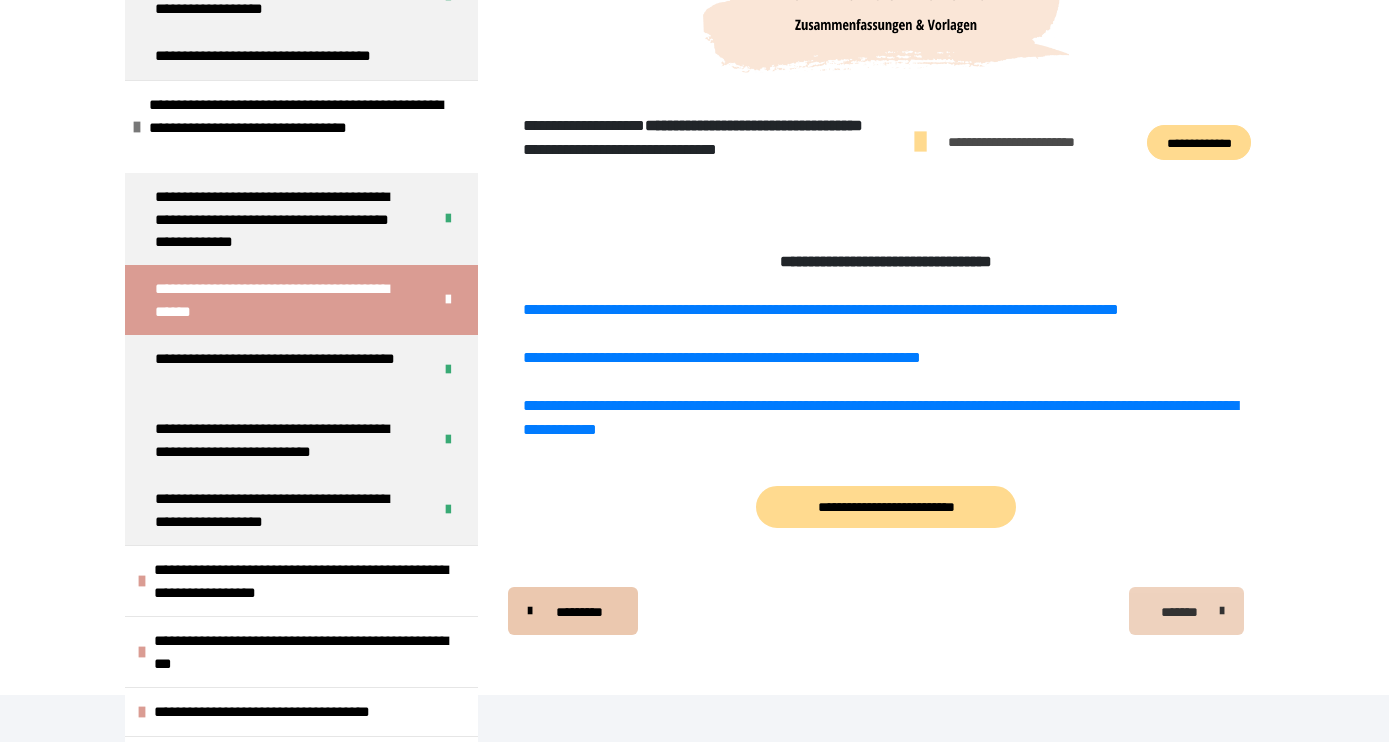 click on "*******" at bounding box center [1180, 612] 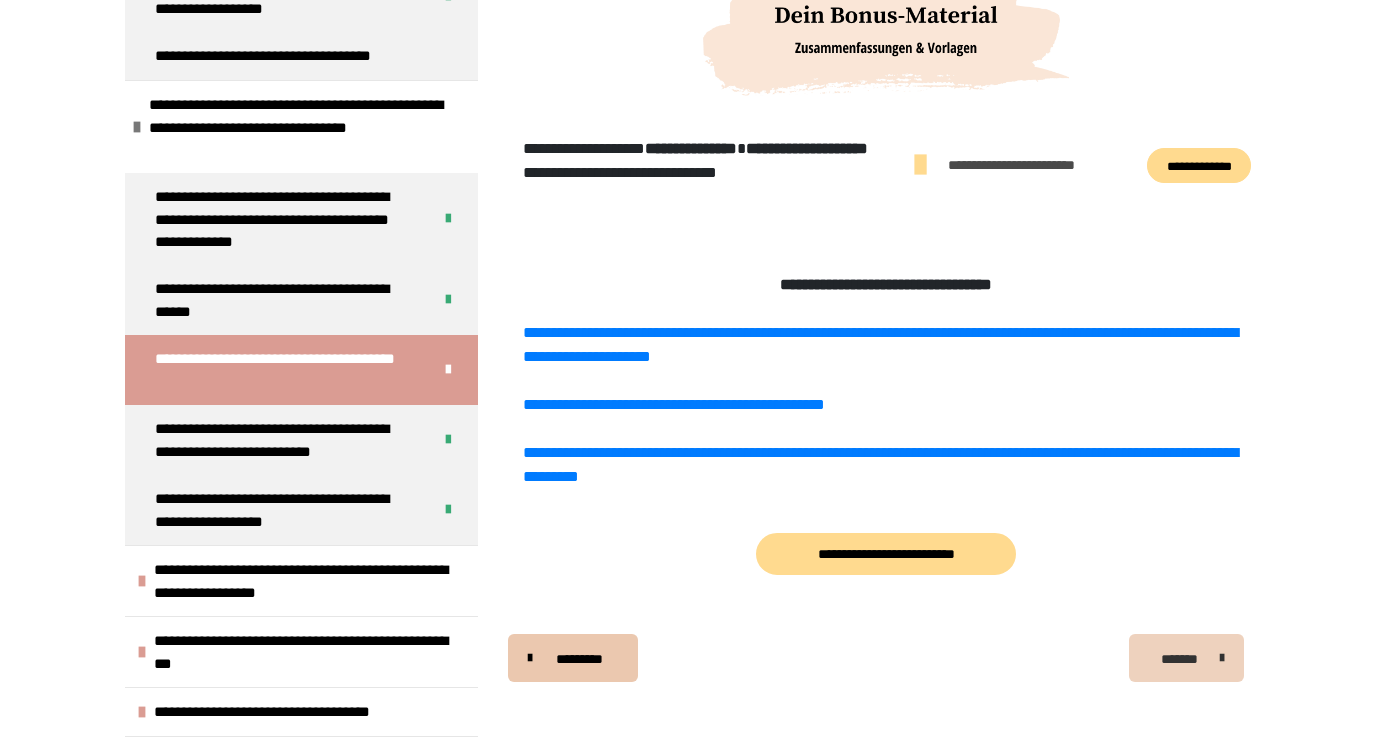 scroll, scrollTop: 431, scrollLeft: 0, axis: vertical 